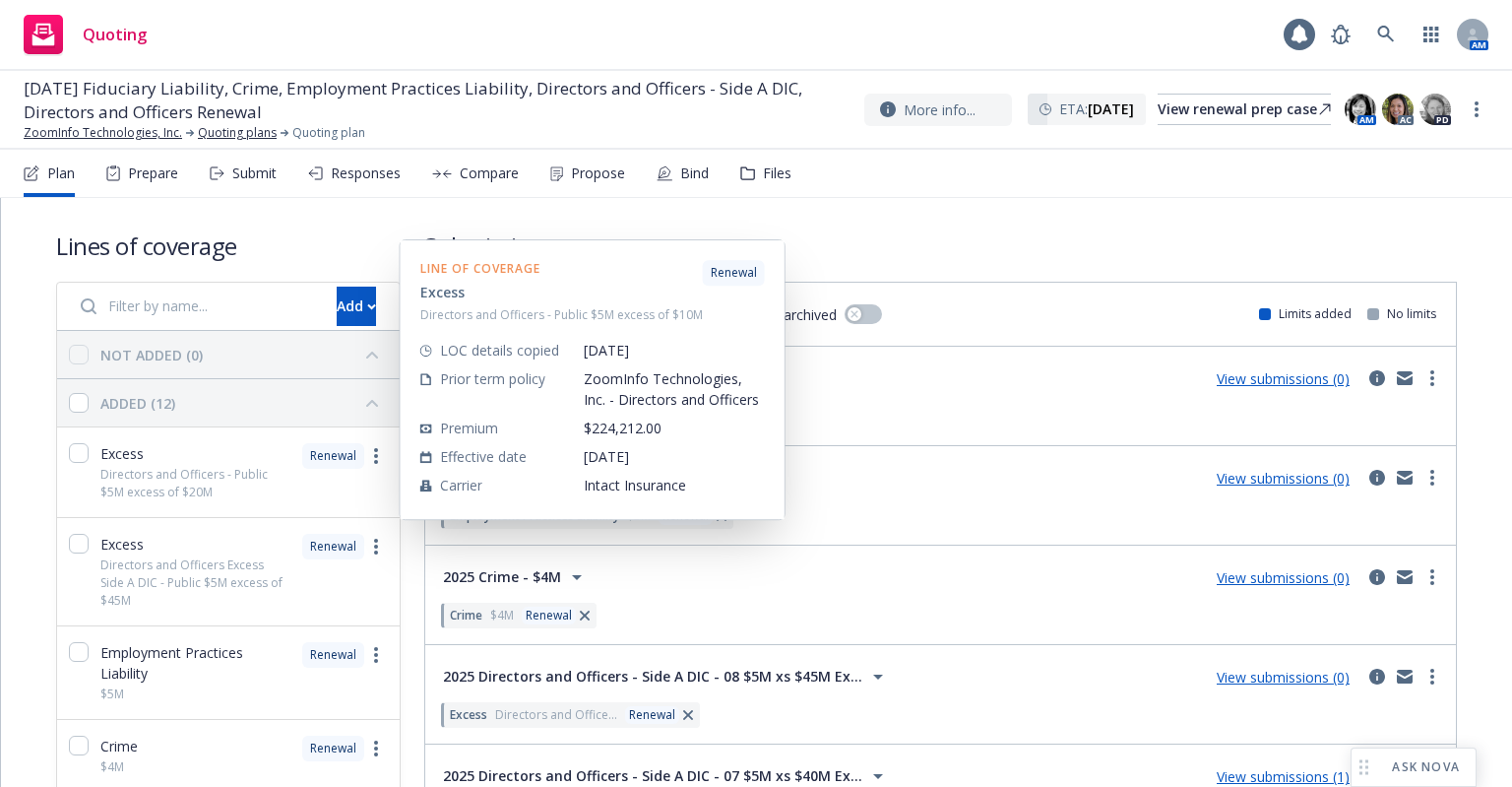 scroll, scrollTop: 0, scrollLeft: 0, axis: both 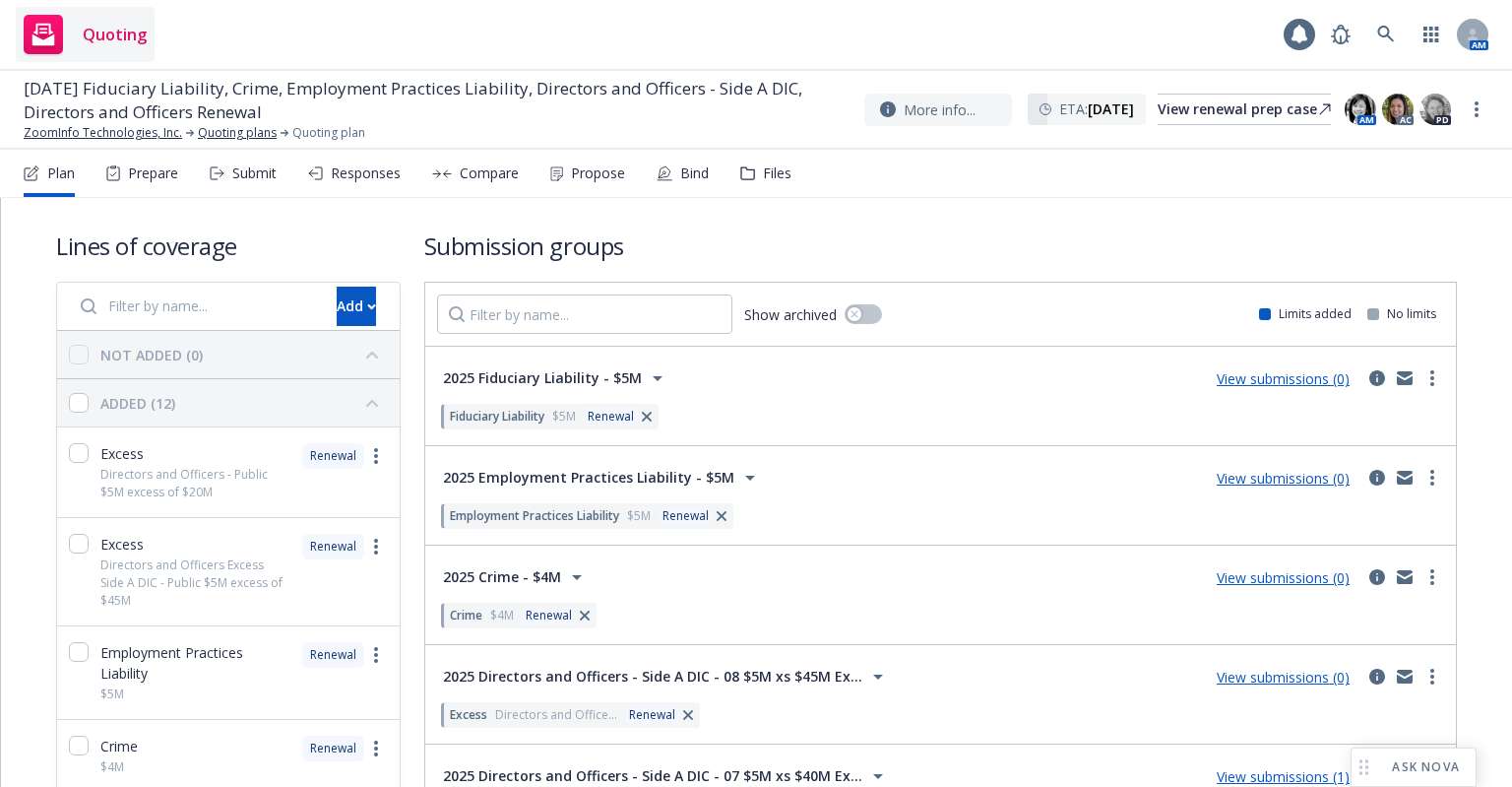 click 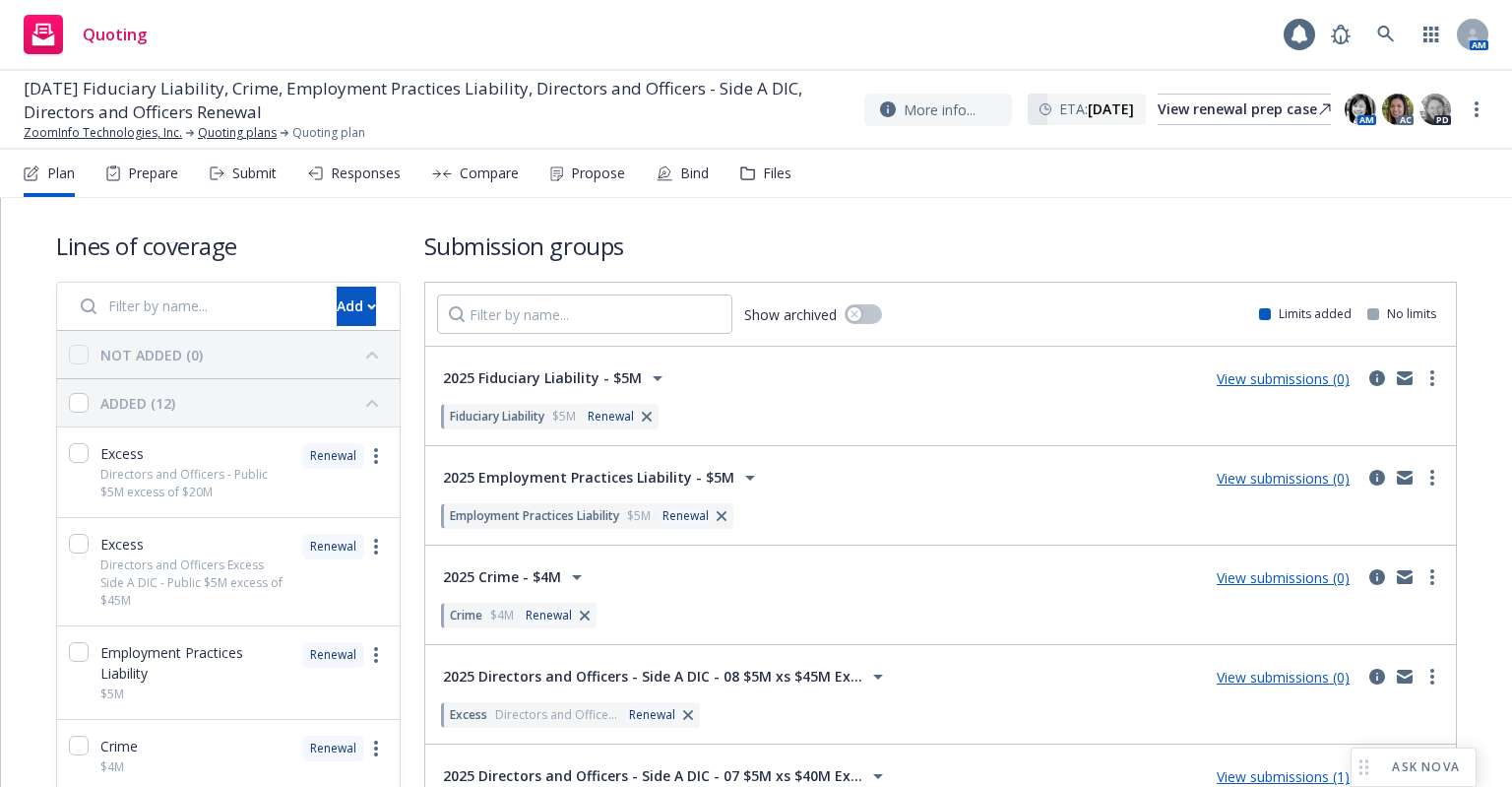 scroll, scrollTop: 591, scrollLeft: 0, axis: vertical 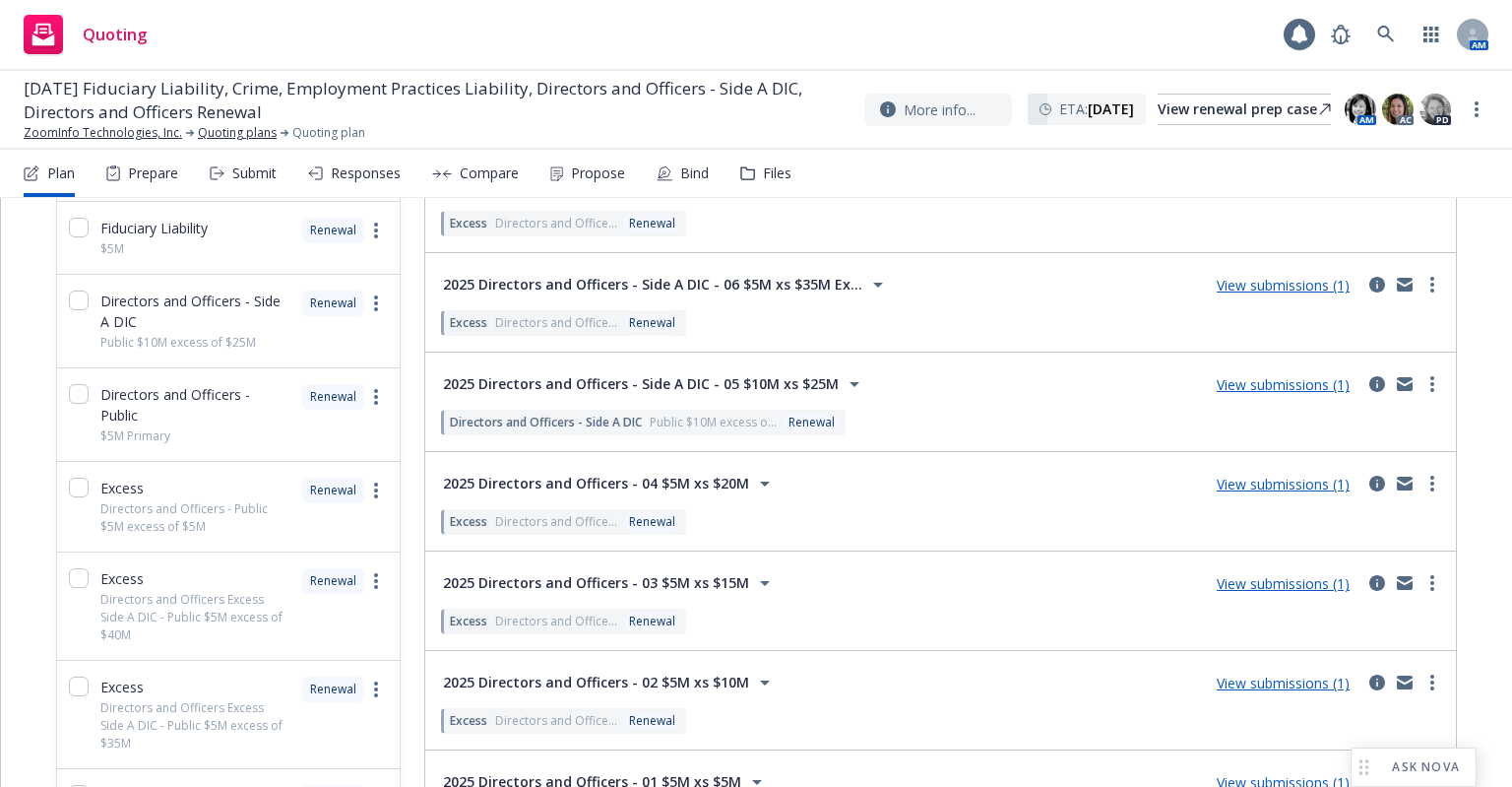 drag, startPoint x: 39, startPoint y: 0, endPoint x: 389, endPoint y: 58, distance: 354.77317 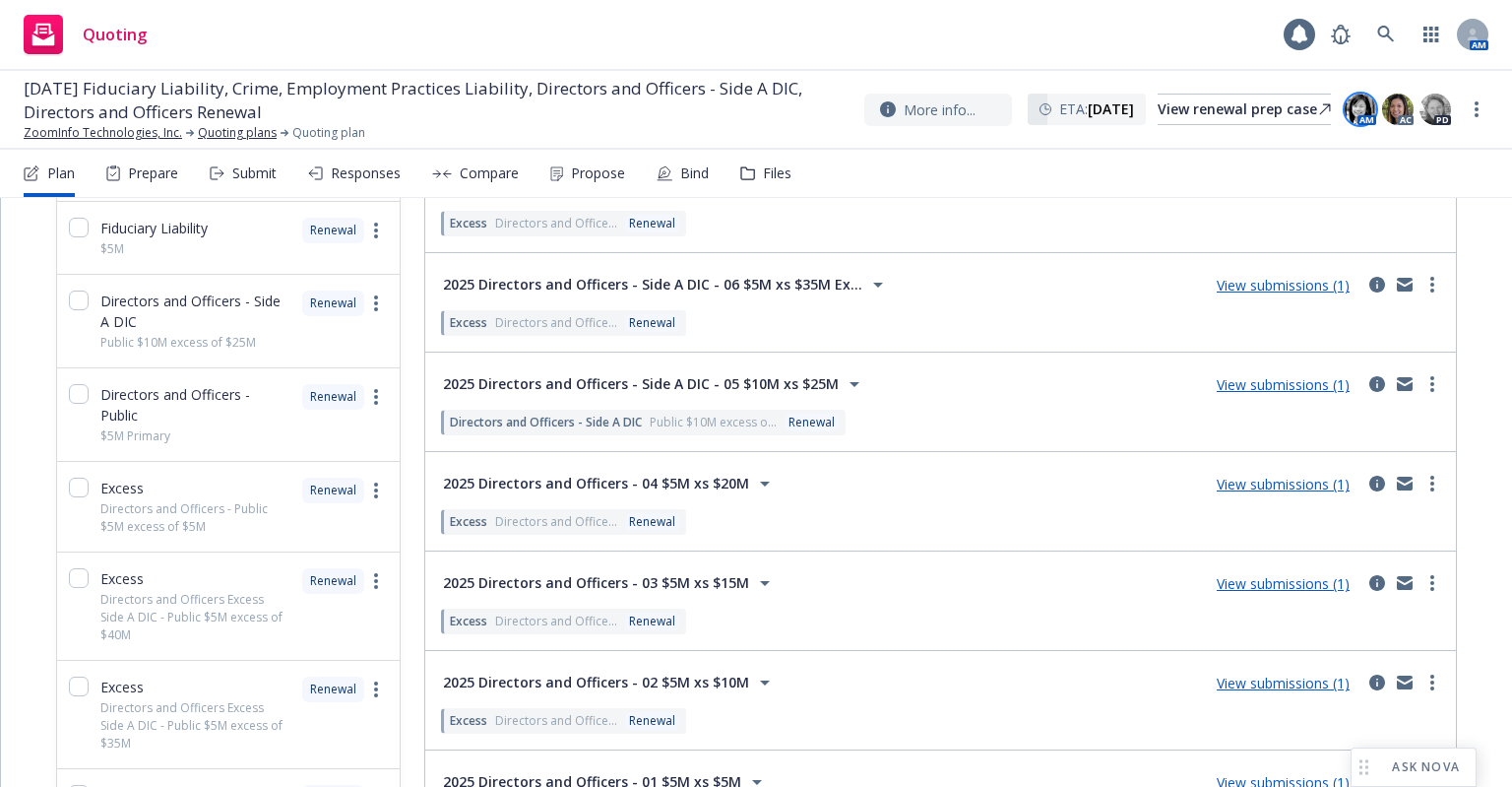 click at bounding box center [1360, 109] 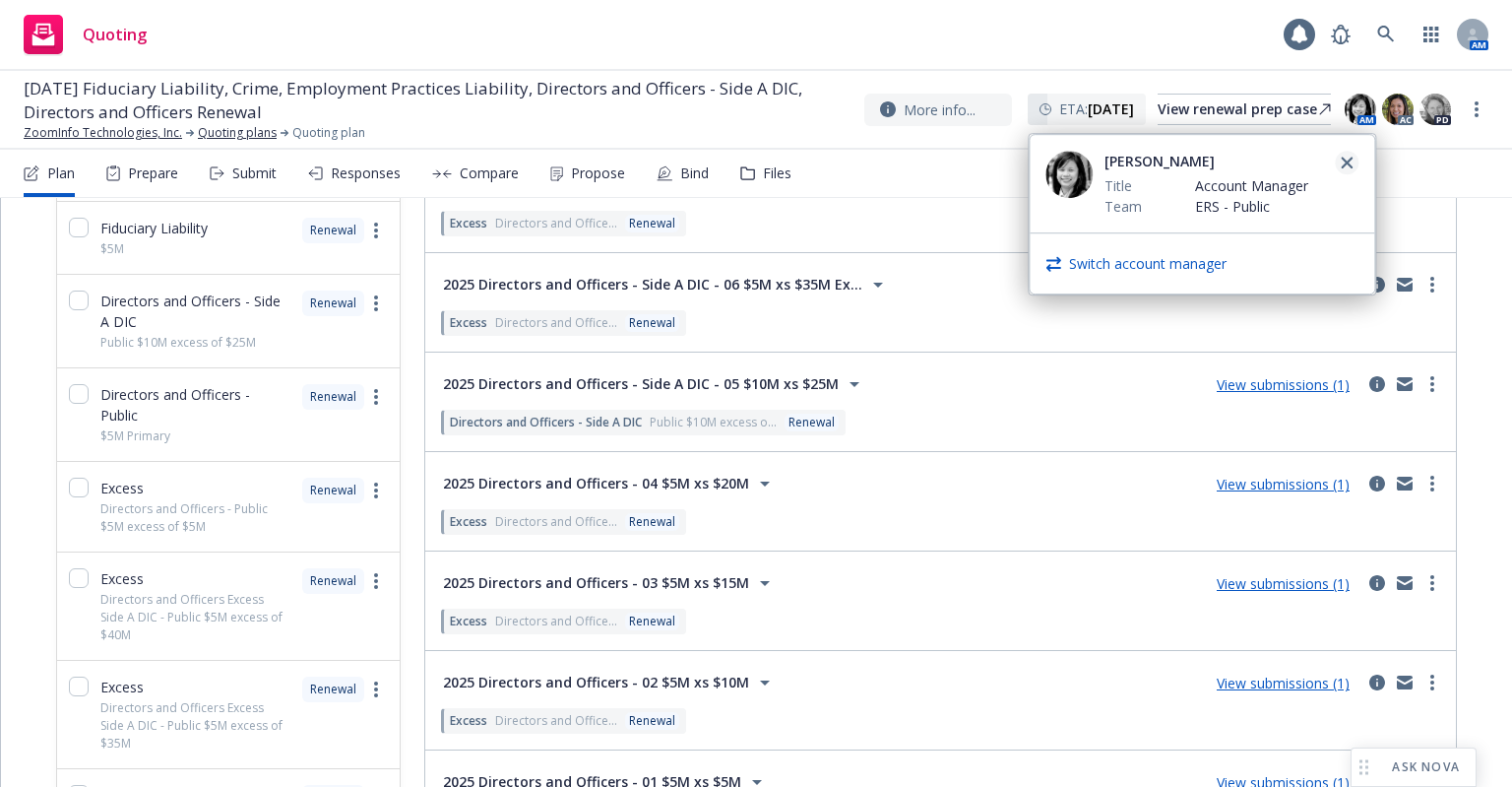click 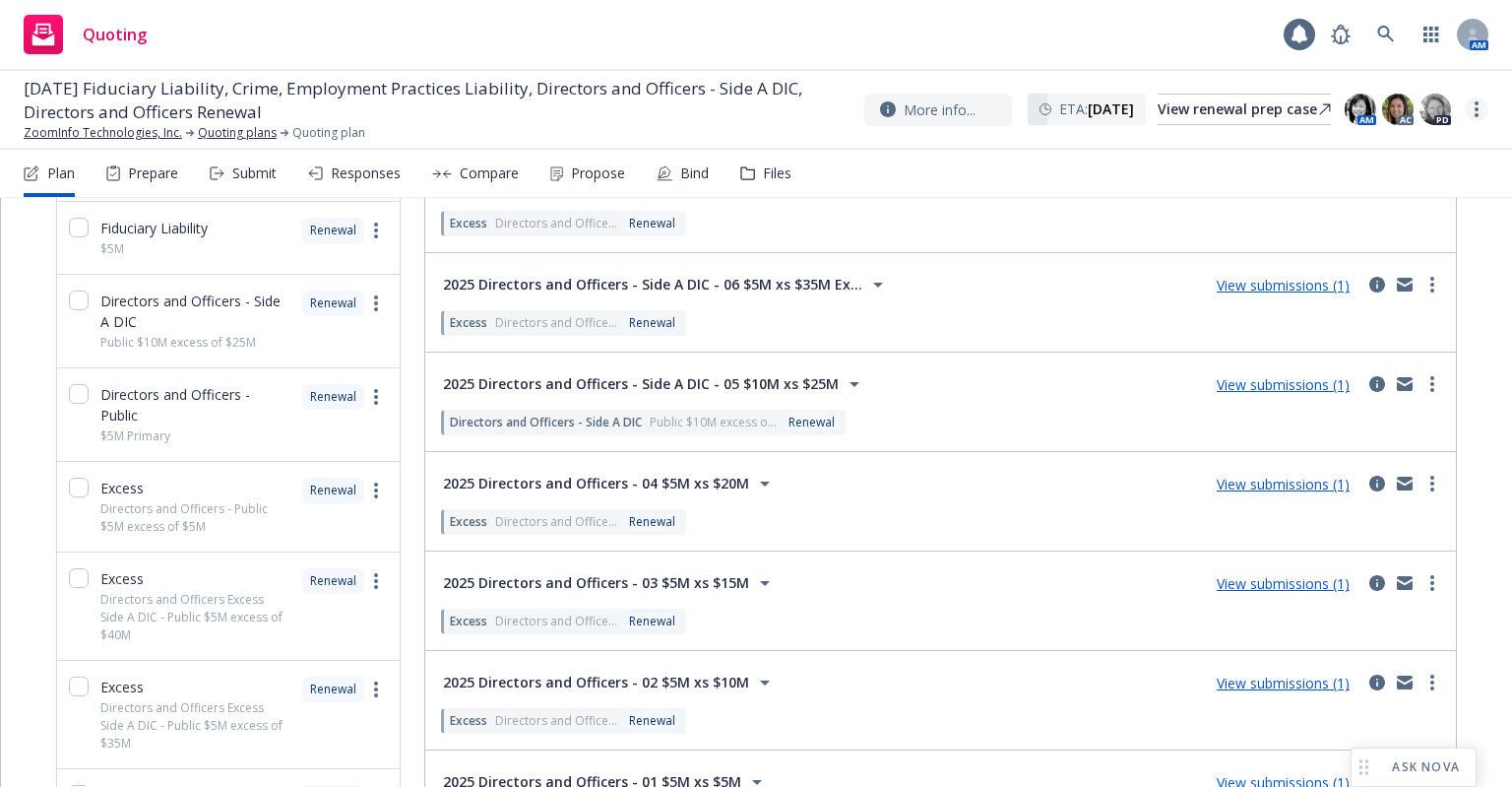 click at bounding box center [1477, 109] 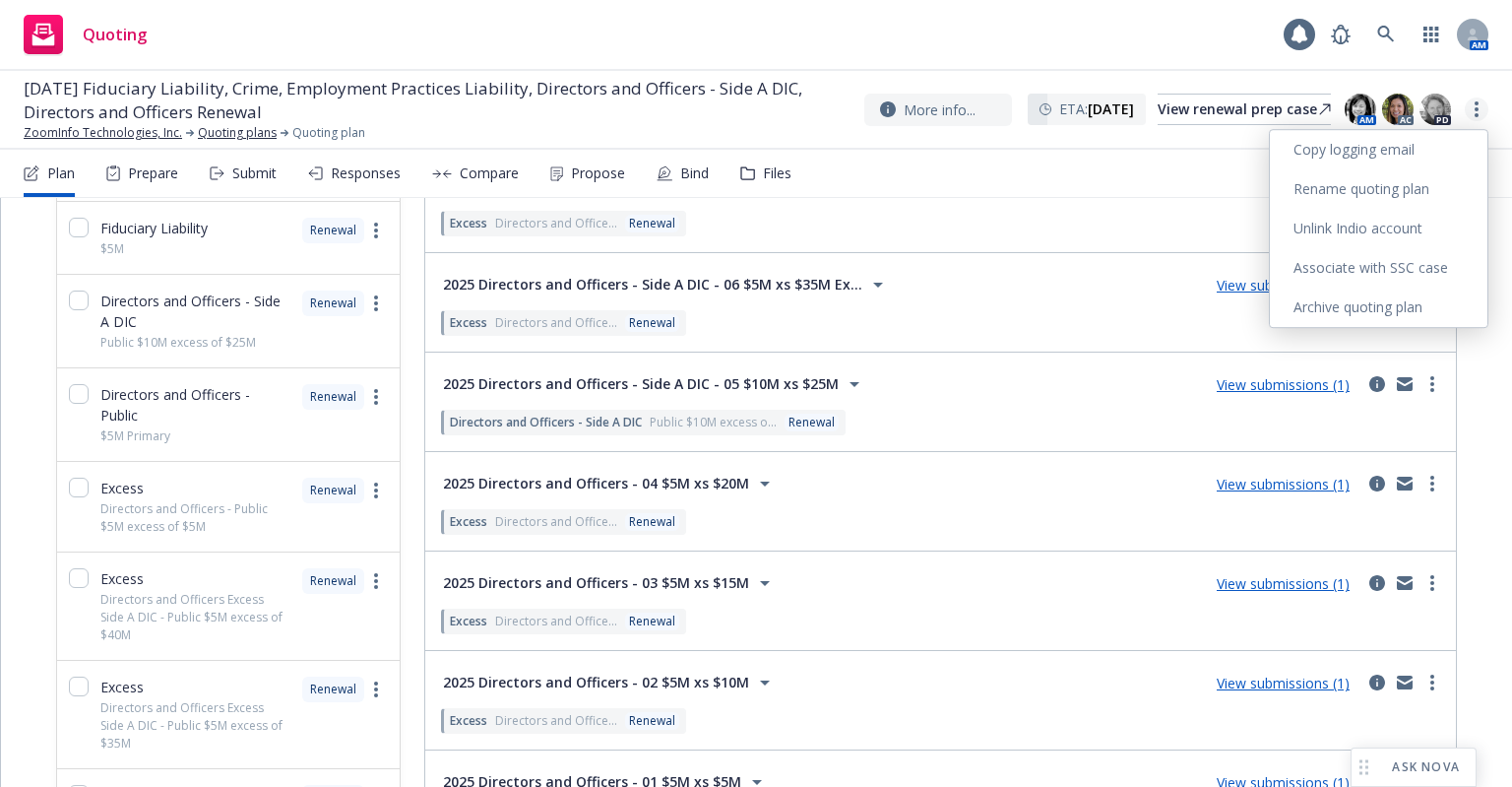 click at bounding box center (1477, 109) 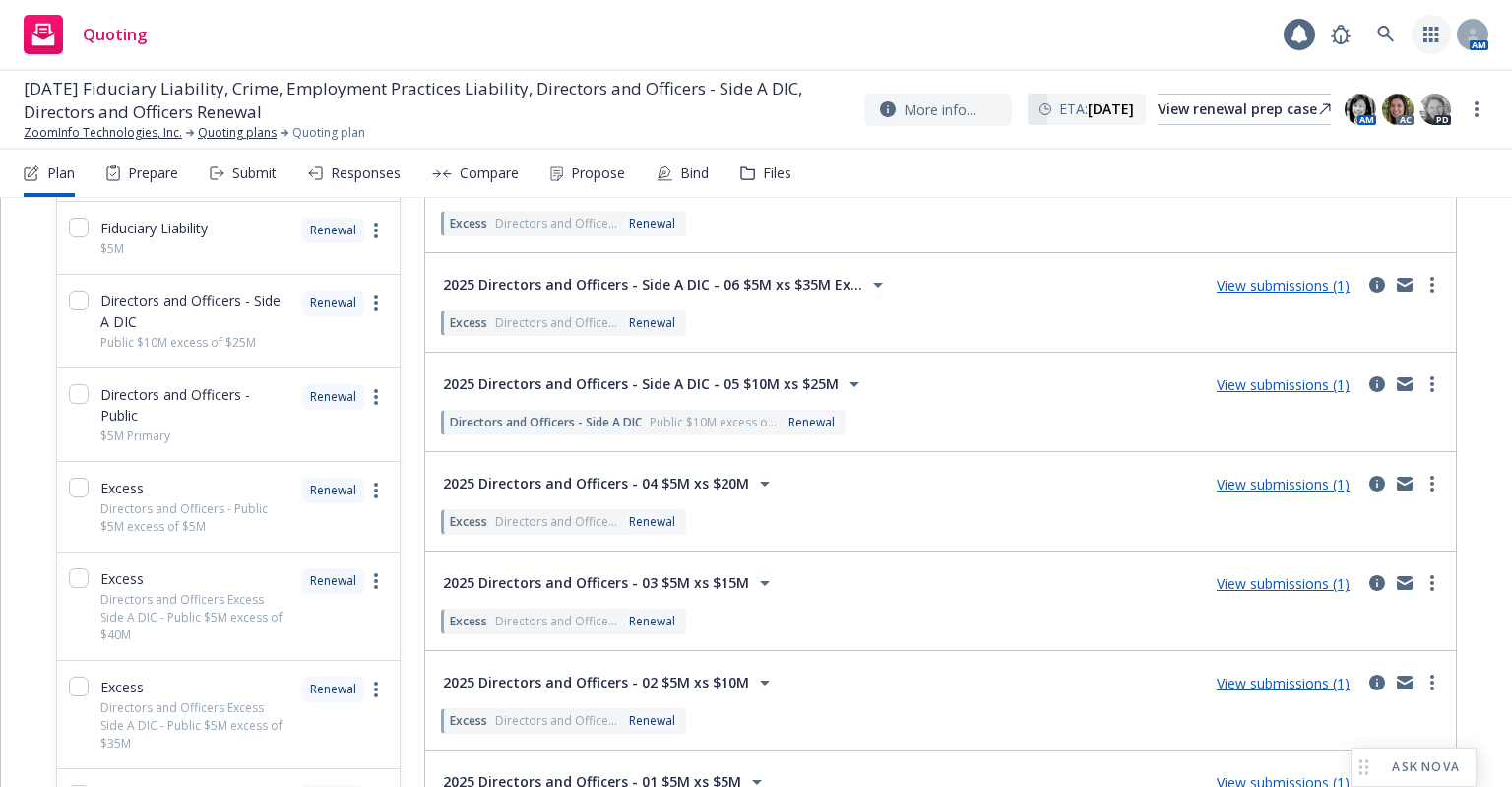 click 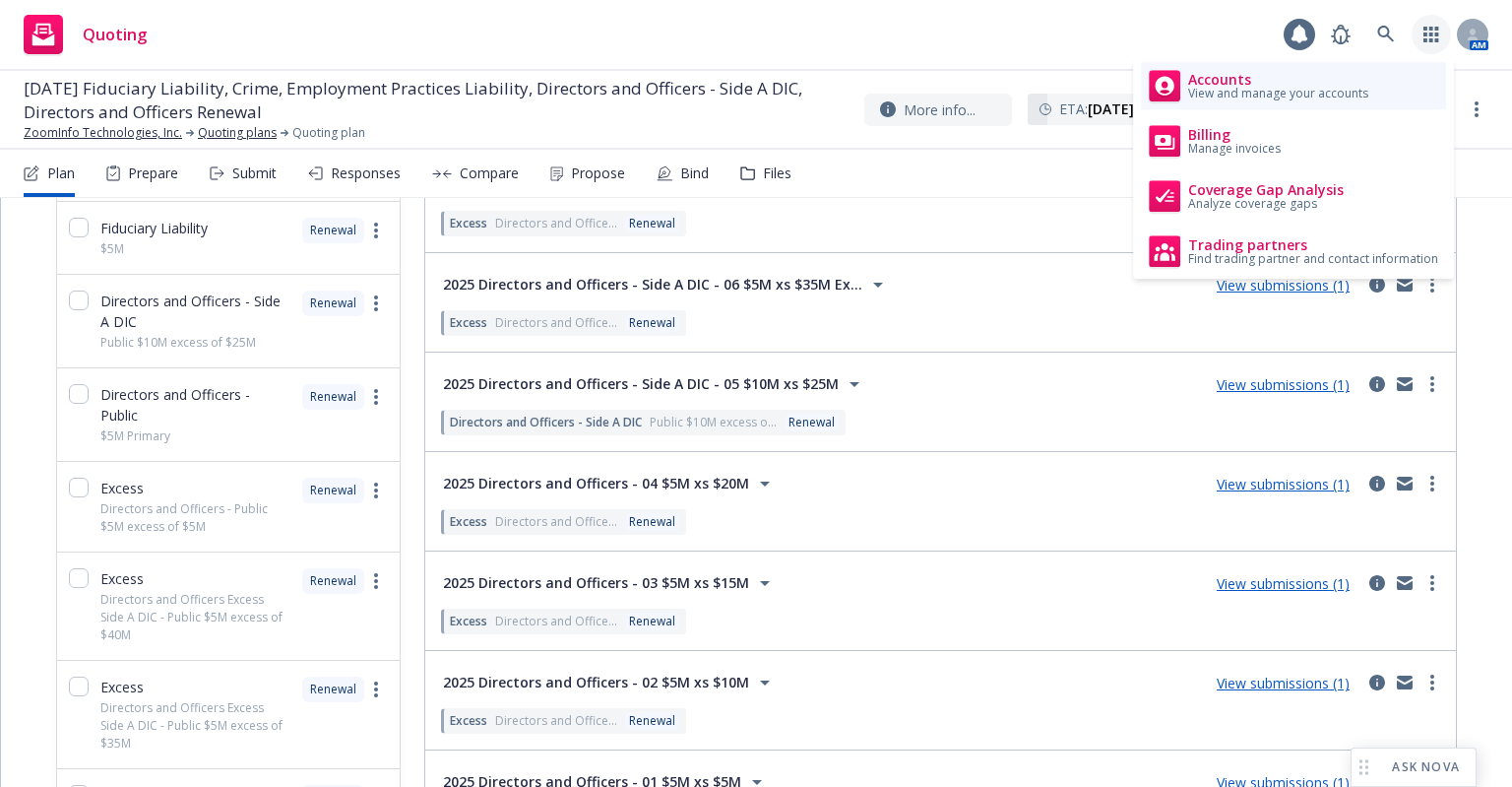 click 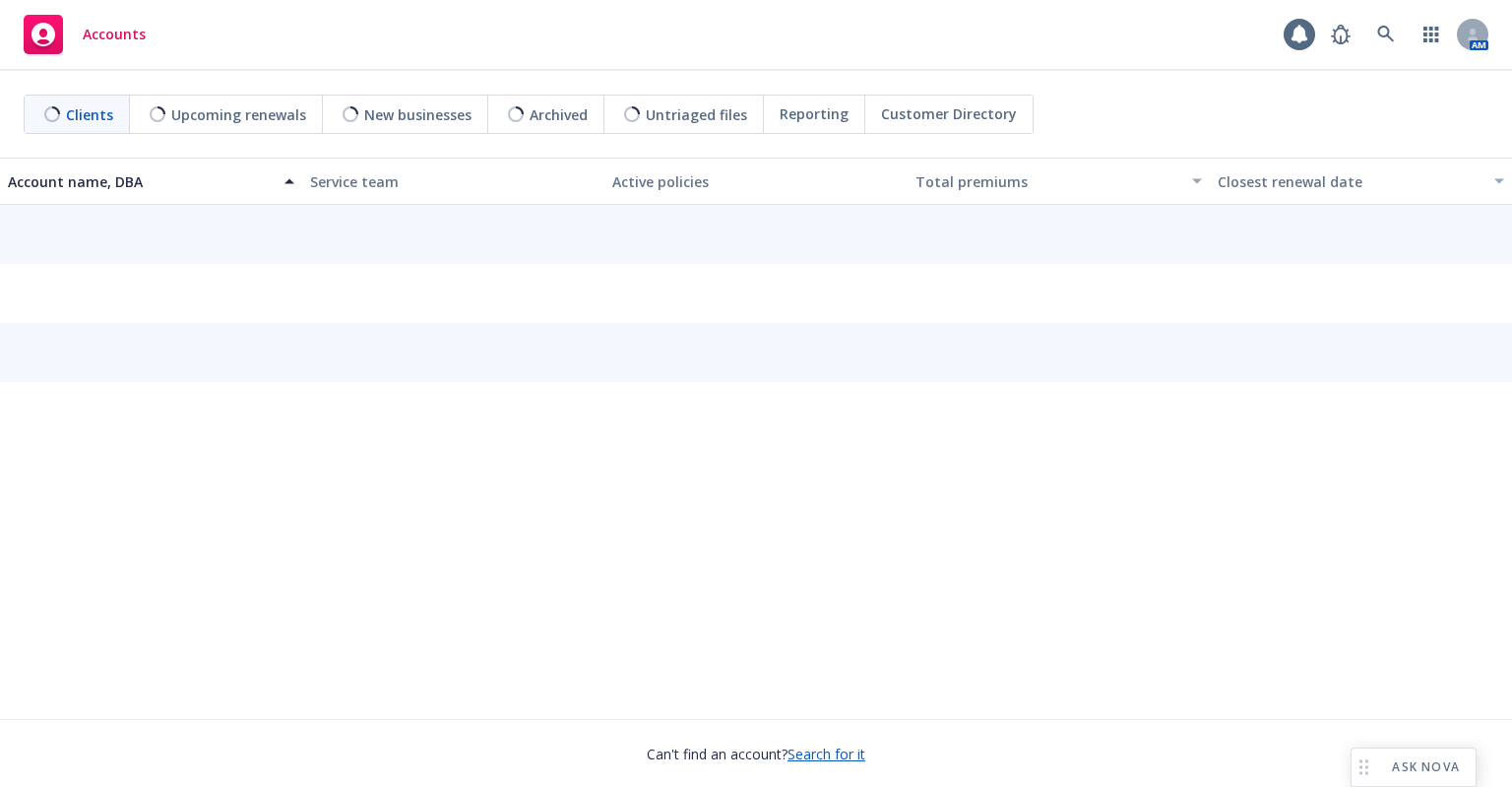 scroll, scrollTop: 0, scrollLeft: 0, axis: both 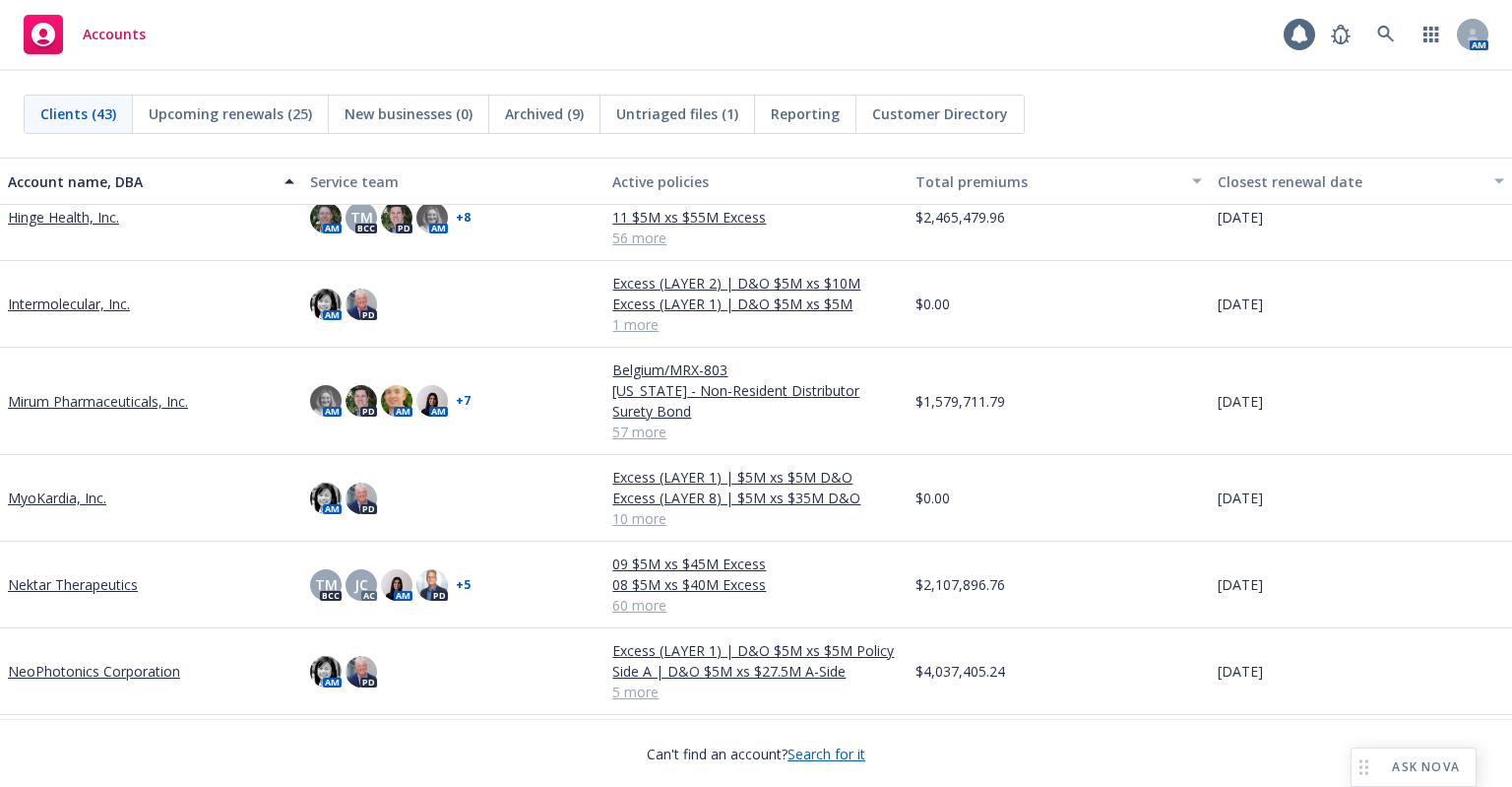 click on "Mirum Pharmaceuticals, Inc." at bounding box center [97, 401] 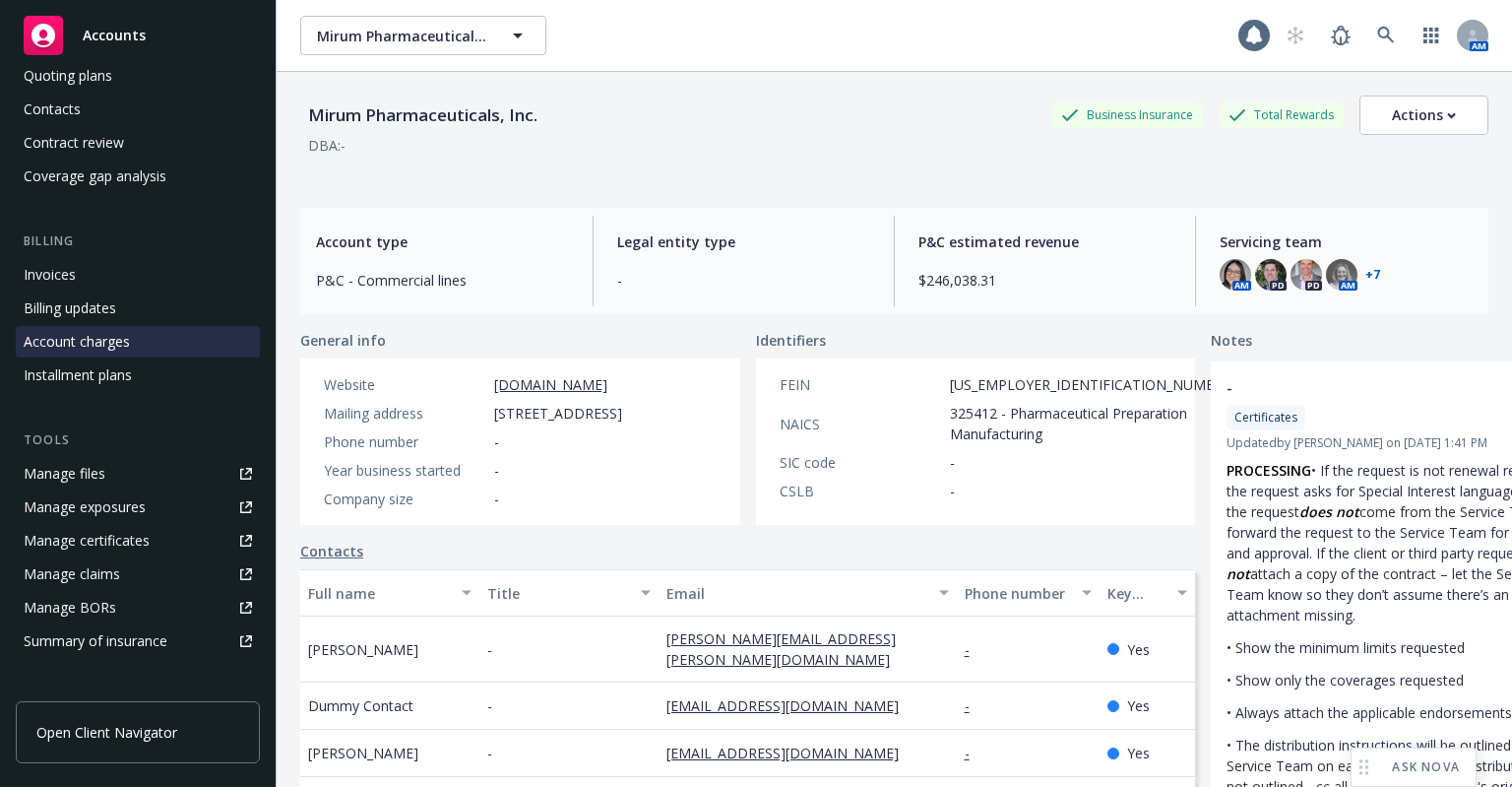 scroll, scrollTop: 495, scrollLeft: 0, axis: vertical 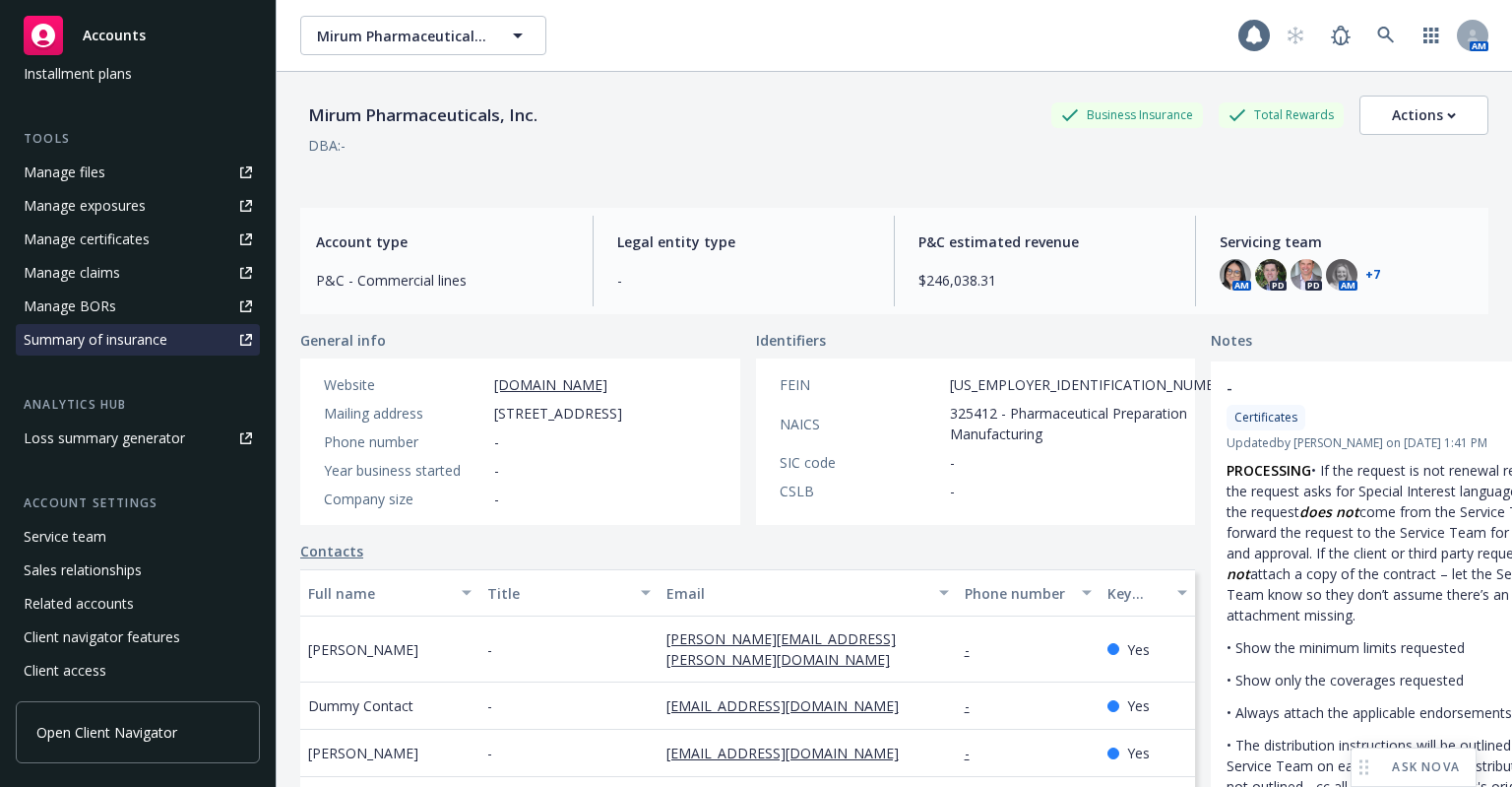 click on "Summary of insurance" at bounding box center [95, 340] 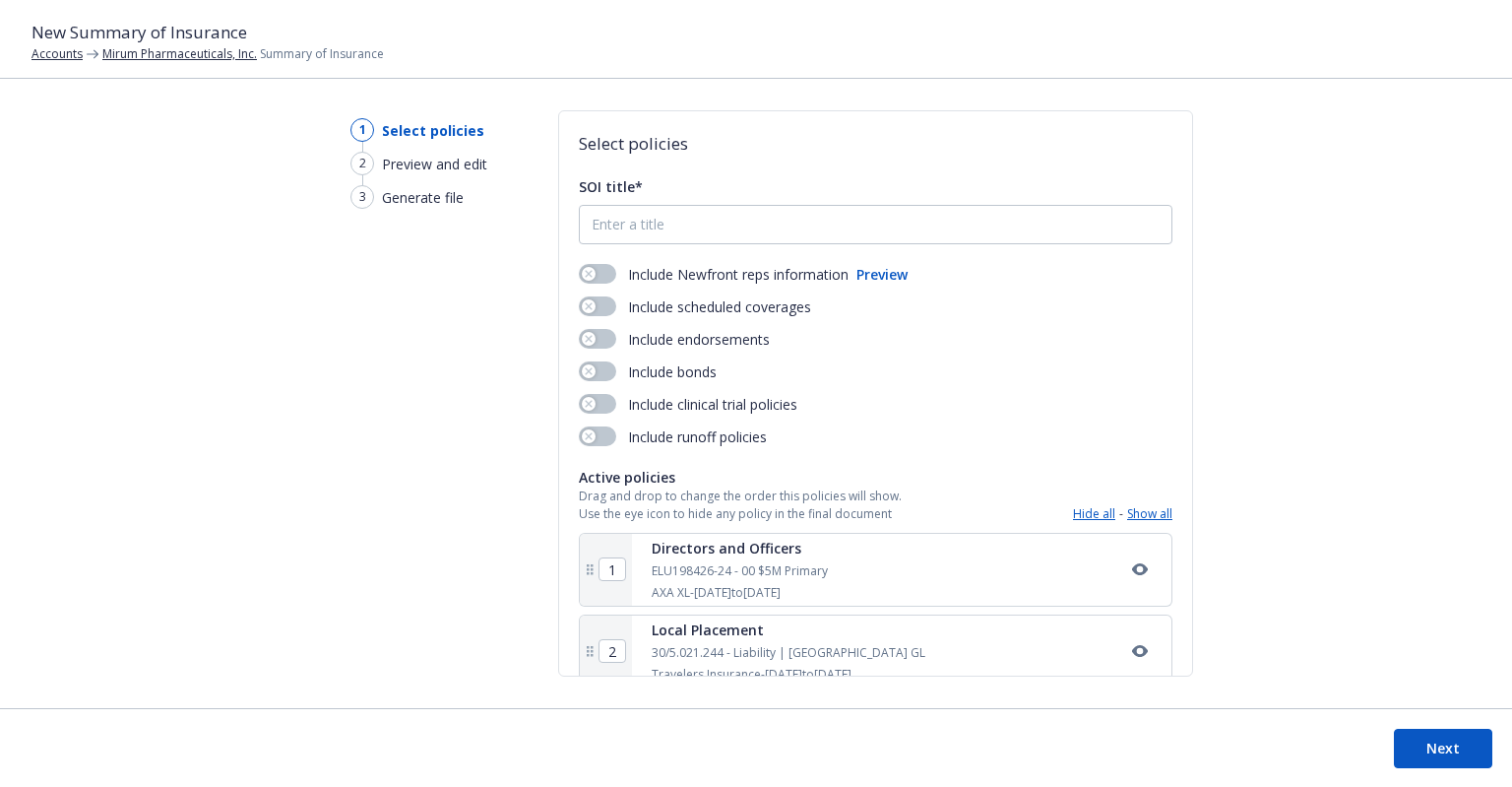 scroll, scrollTop: 0, scrollLeft: 0, axis: both 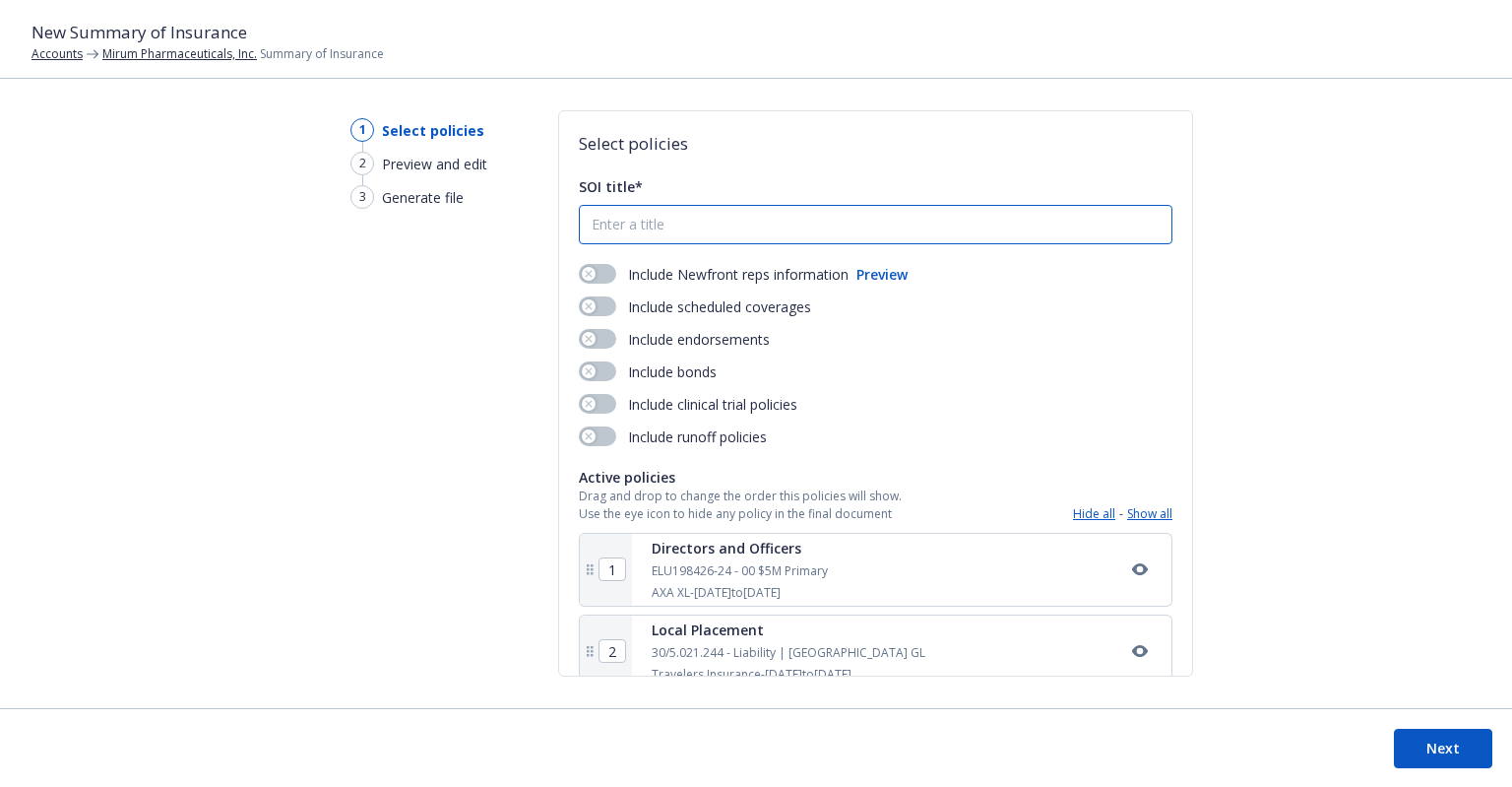 click on "SOI title*" at bounding box center (875, 225) 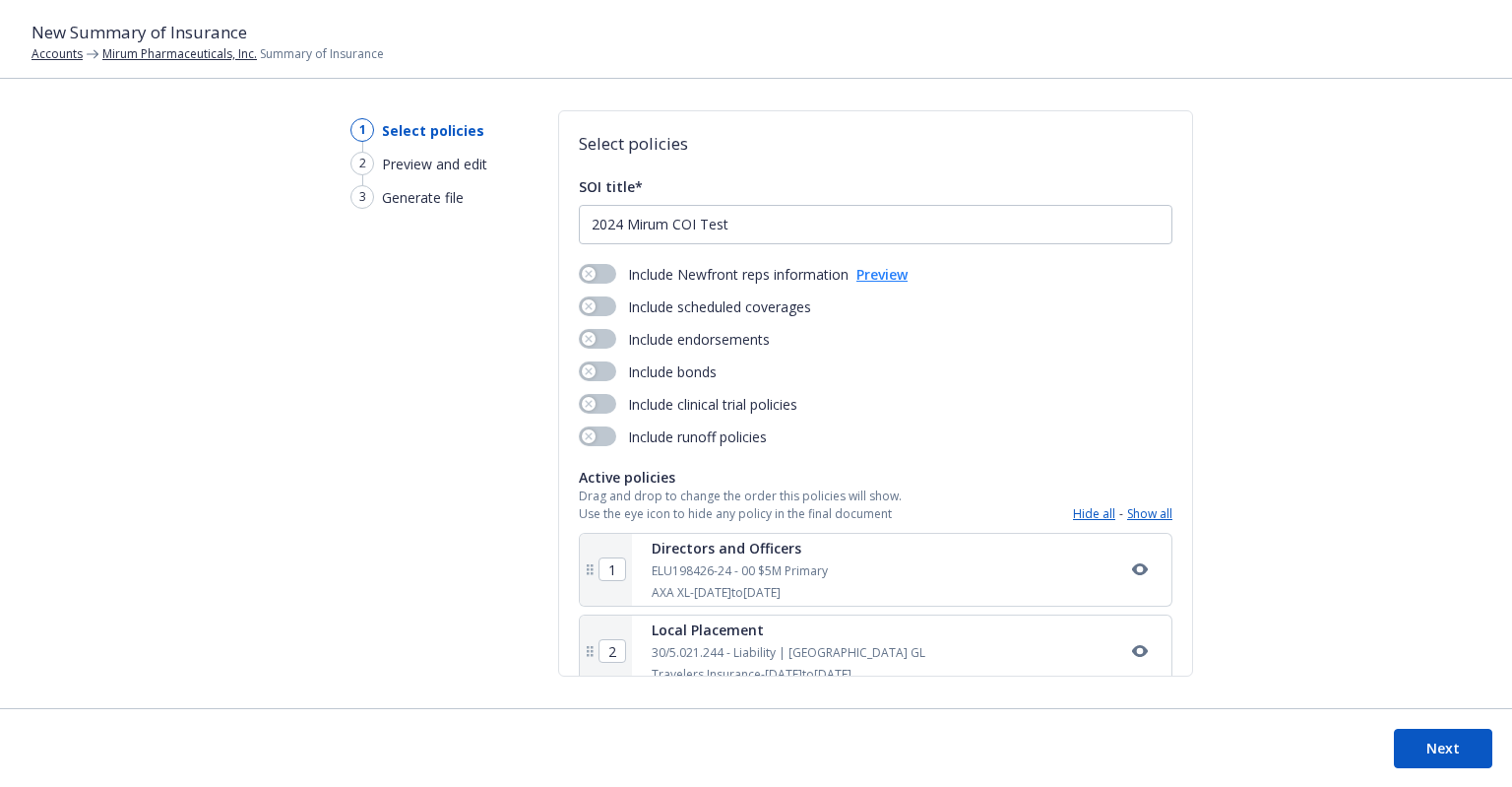 click on "Preview" at bounding box center (882, 274) 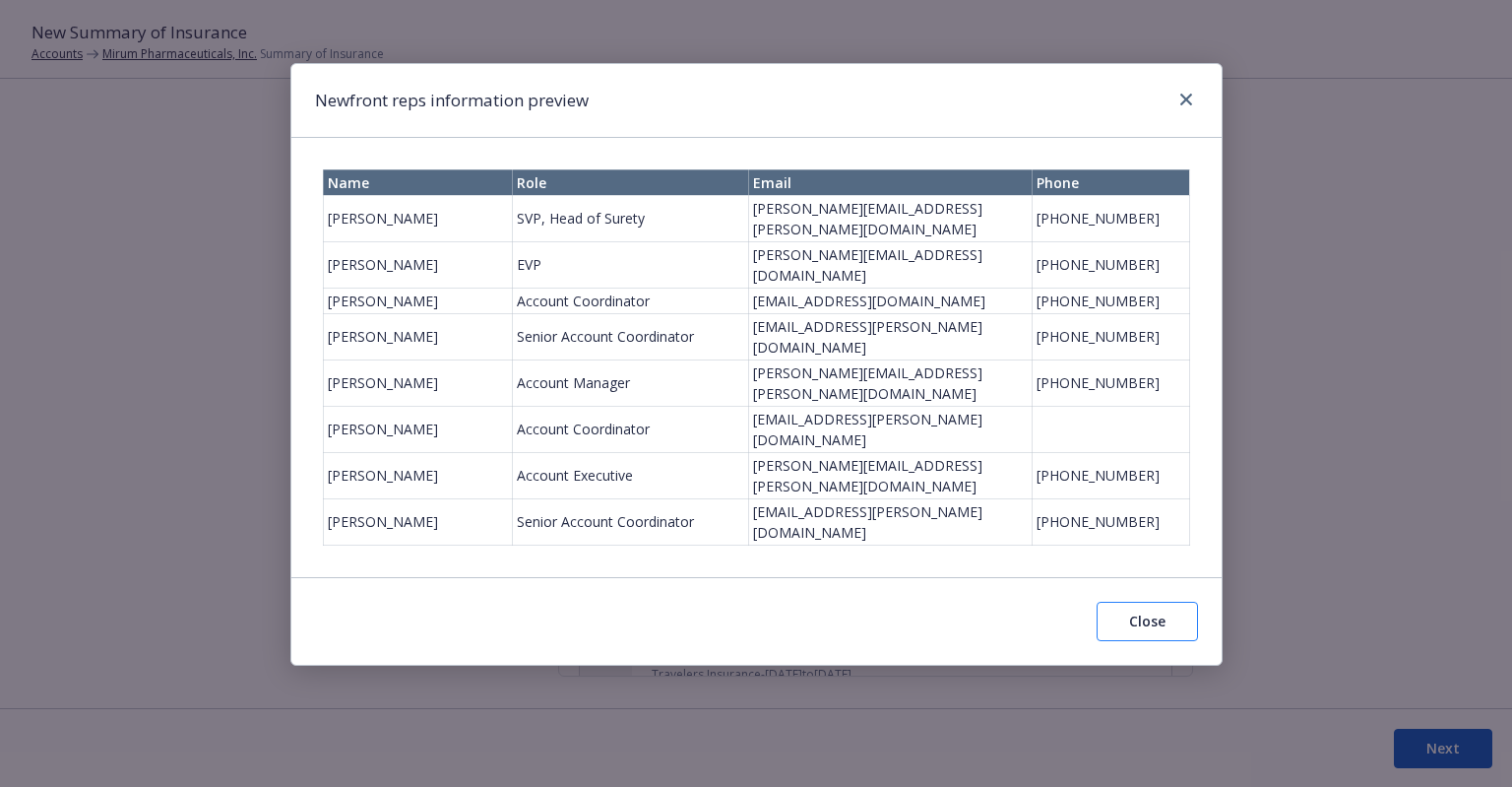 click on "Close" at bounding box center [1147, 622] 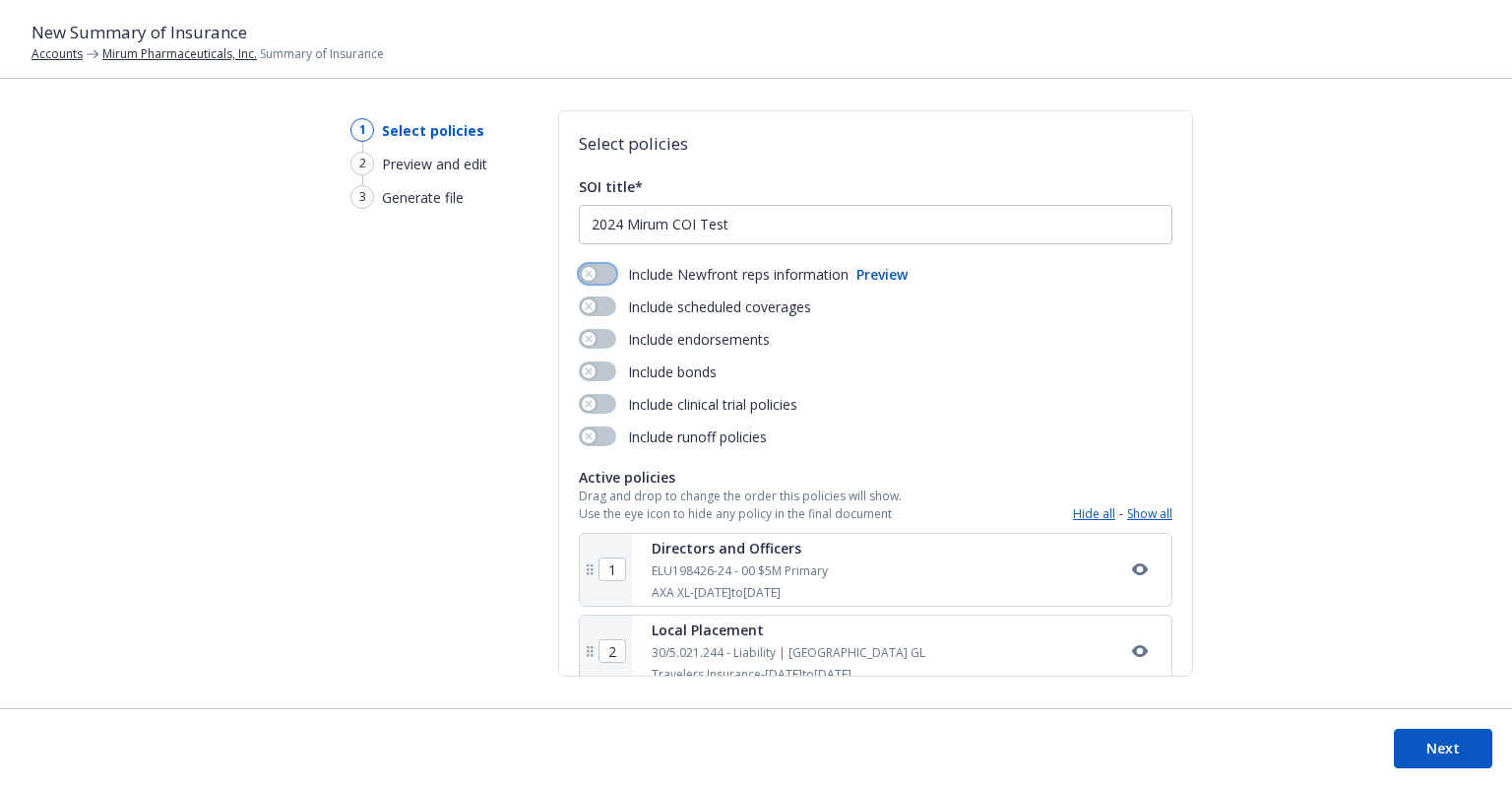 click at bounding box center (598, 274) 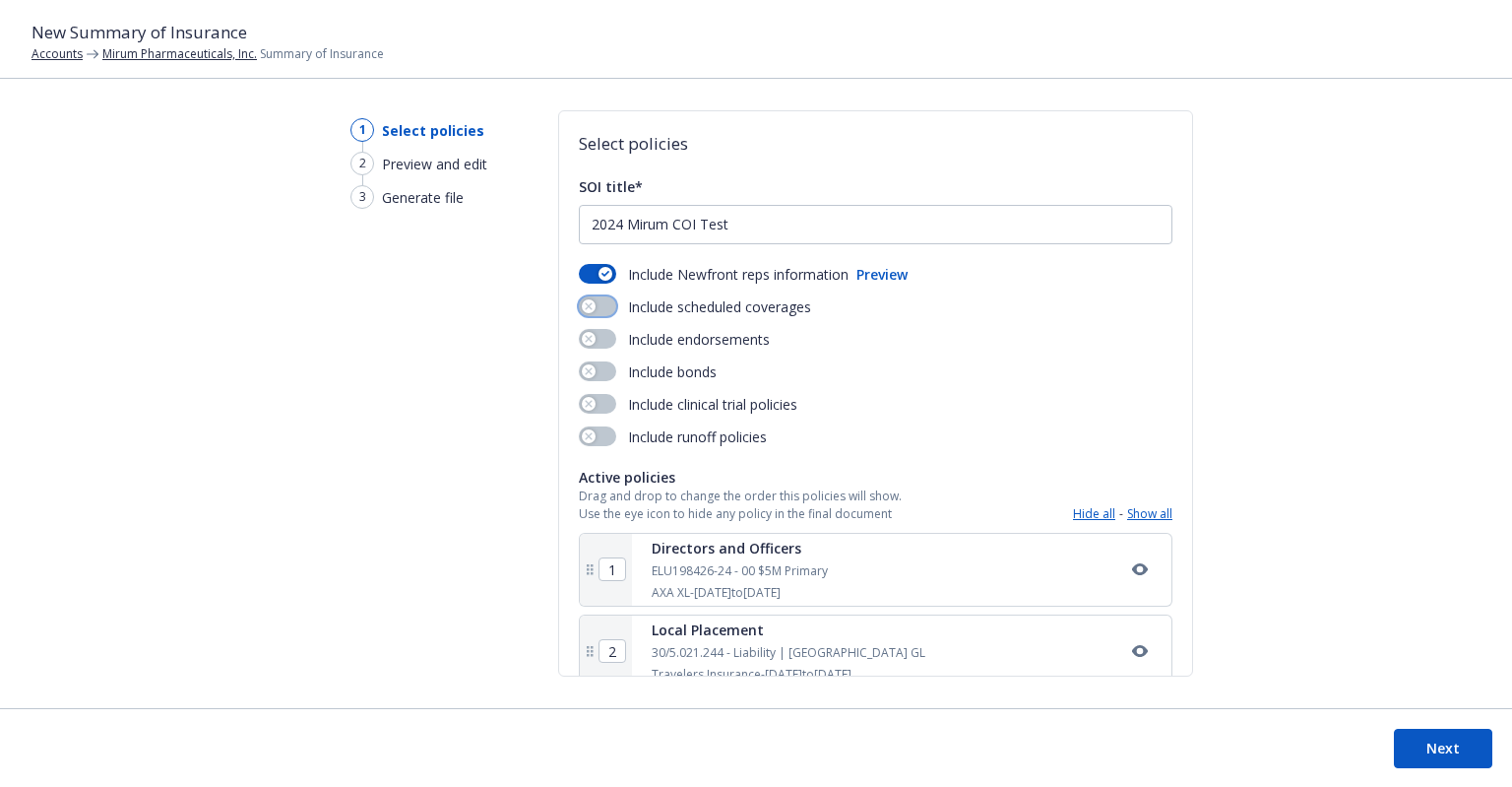click 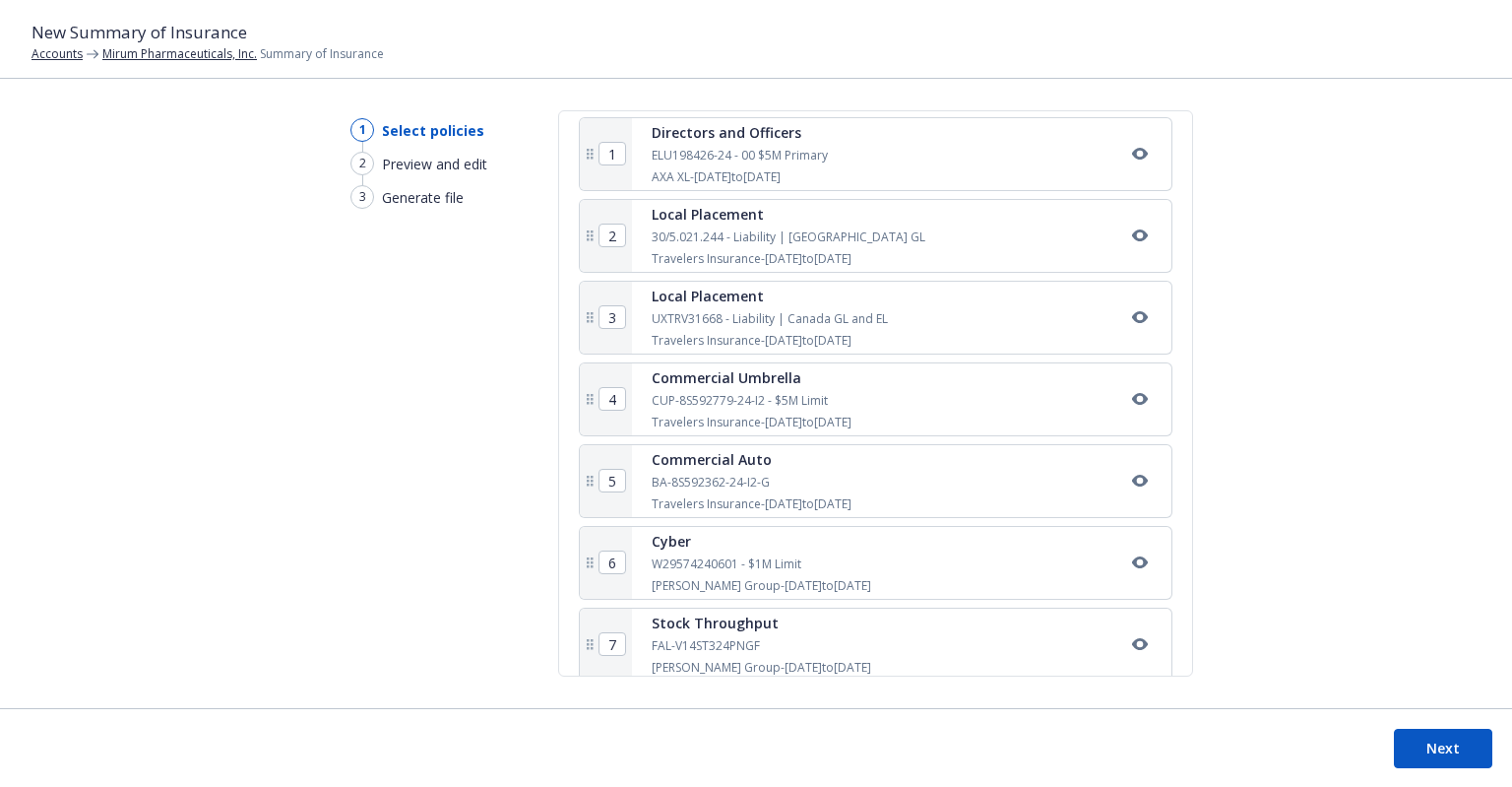 scroll, scrollTop: 0, scrollLeft: 0, axis: both 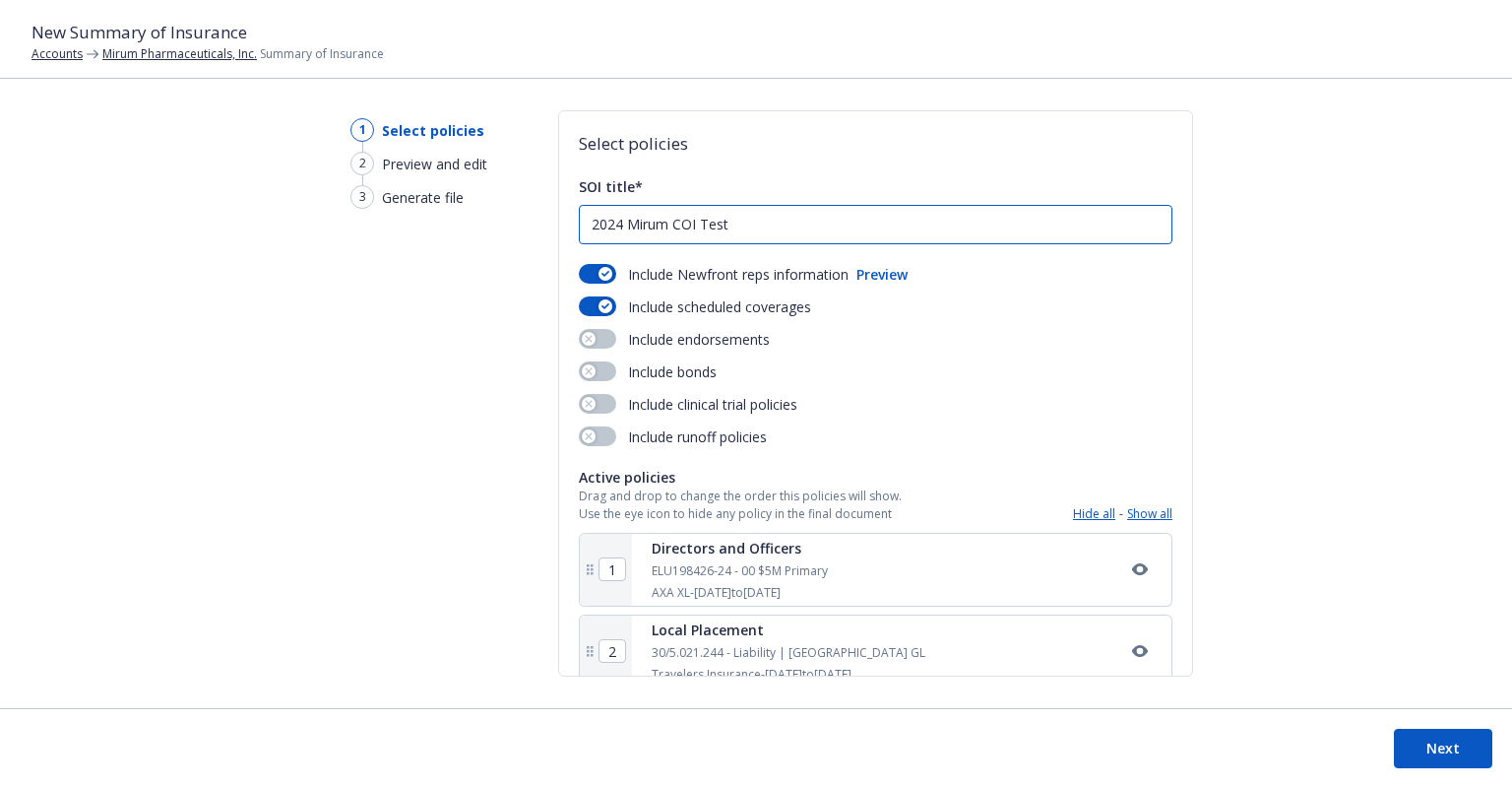 click on "2024 Mirum COI Test" at bounding box center (875, 225) 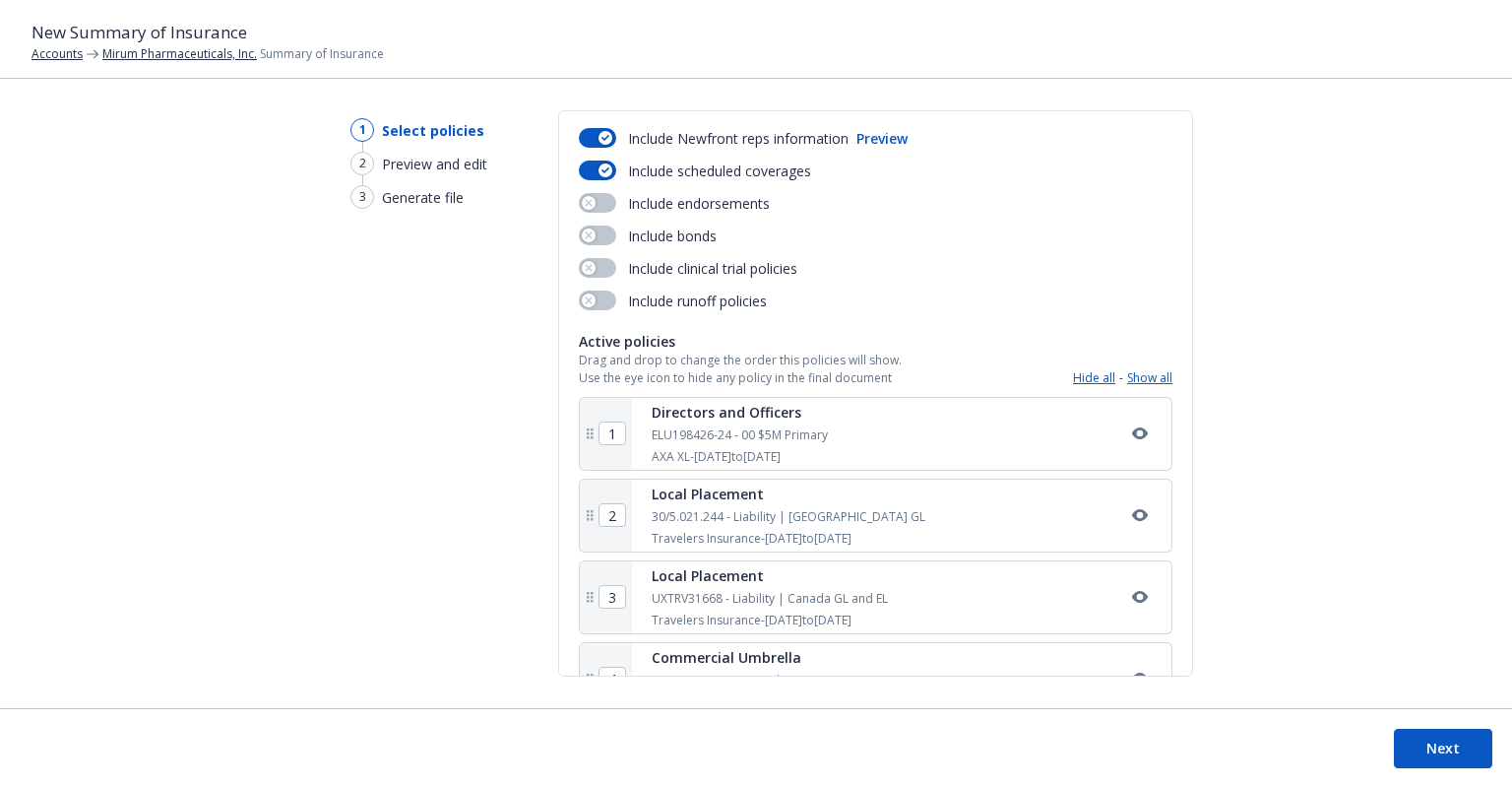 scroll, scrollTop: 197, scrollLeft: 0, axis: vertical 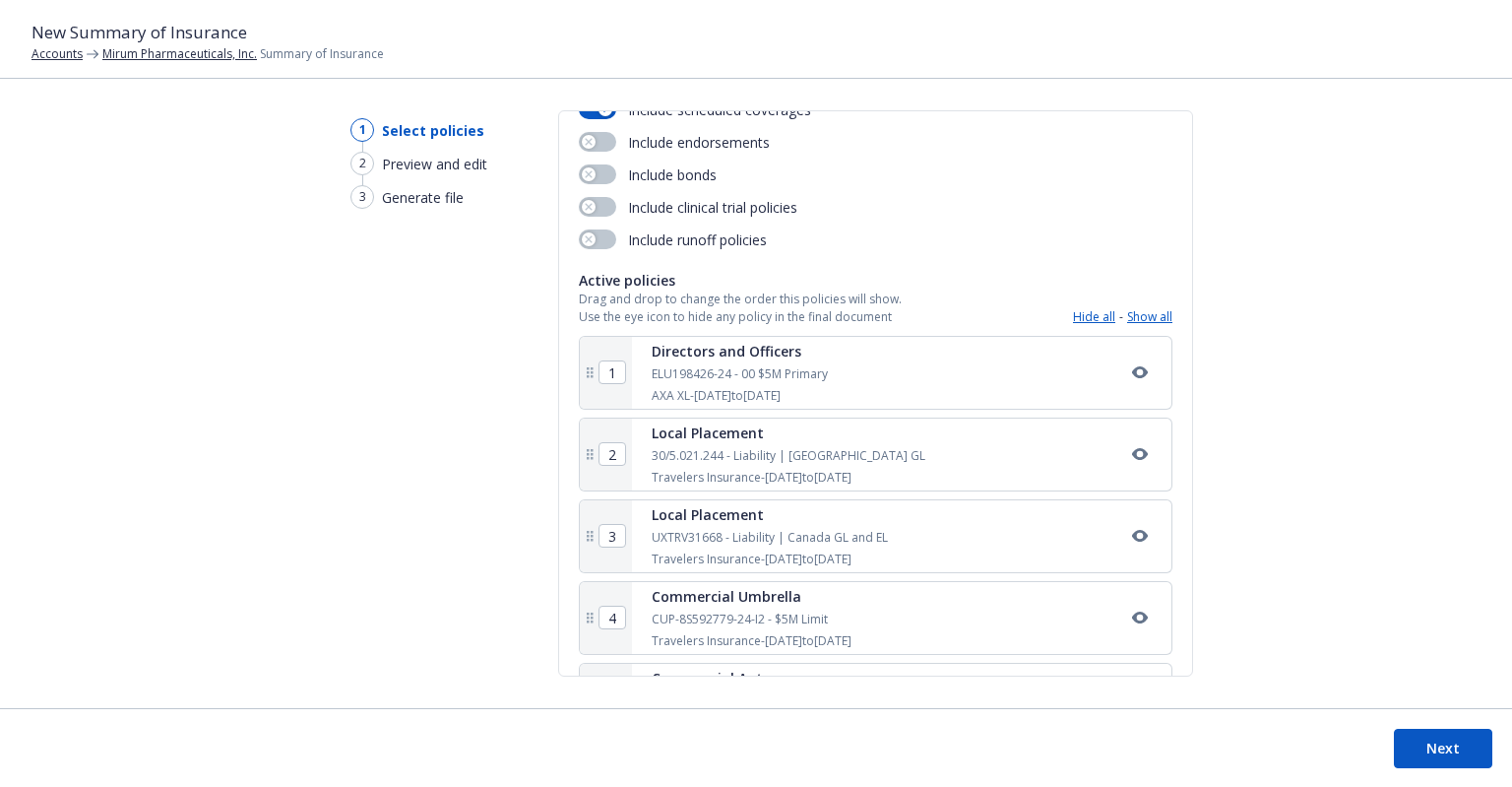 click 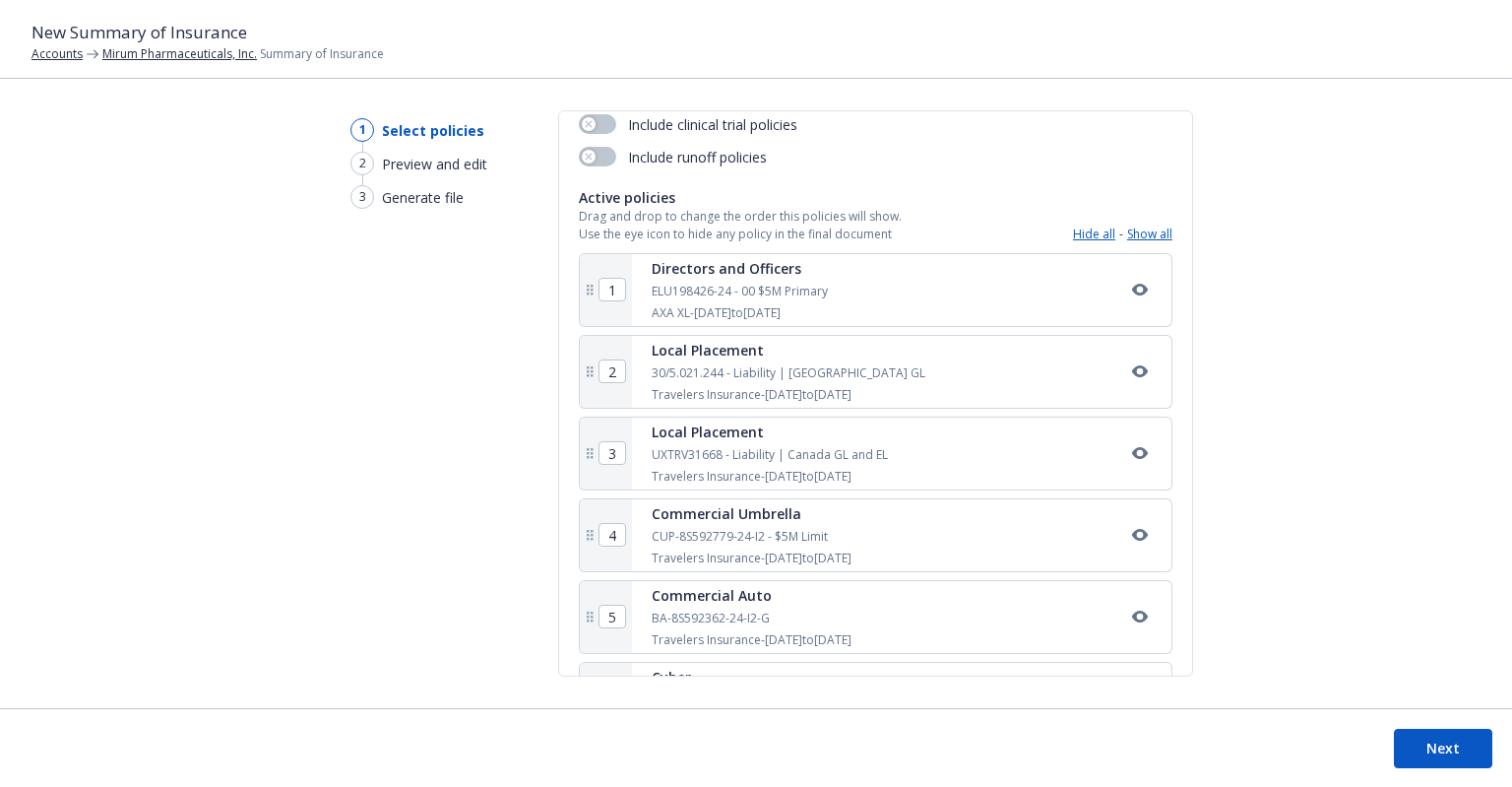 scroll, scrollTop: 295, scrollLeft: 0, axis: vertical 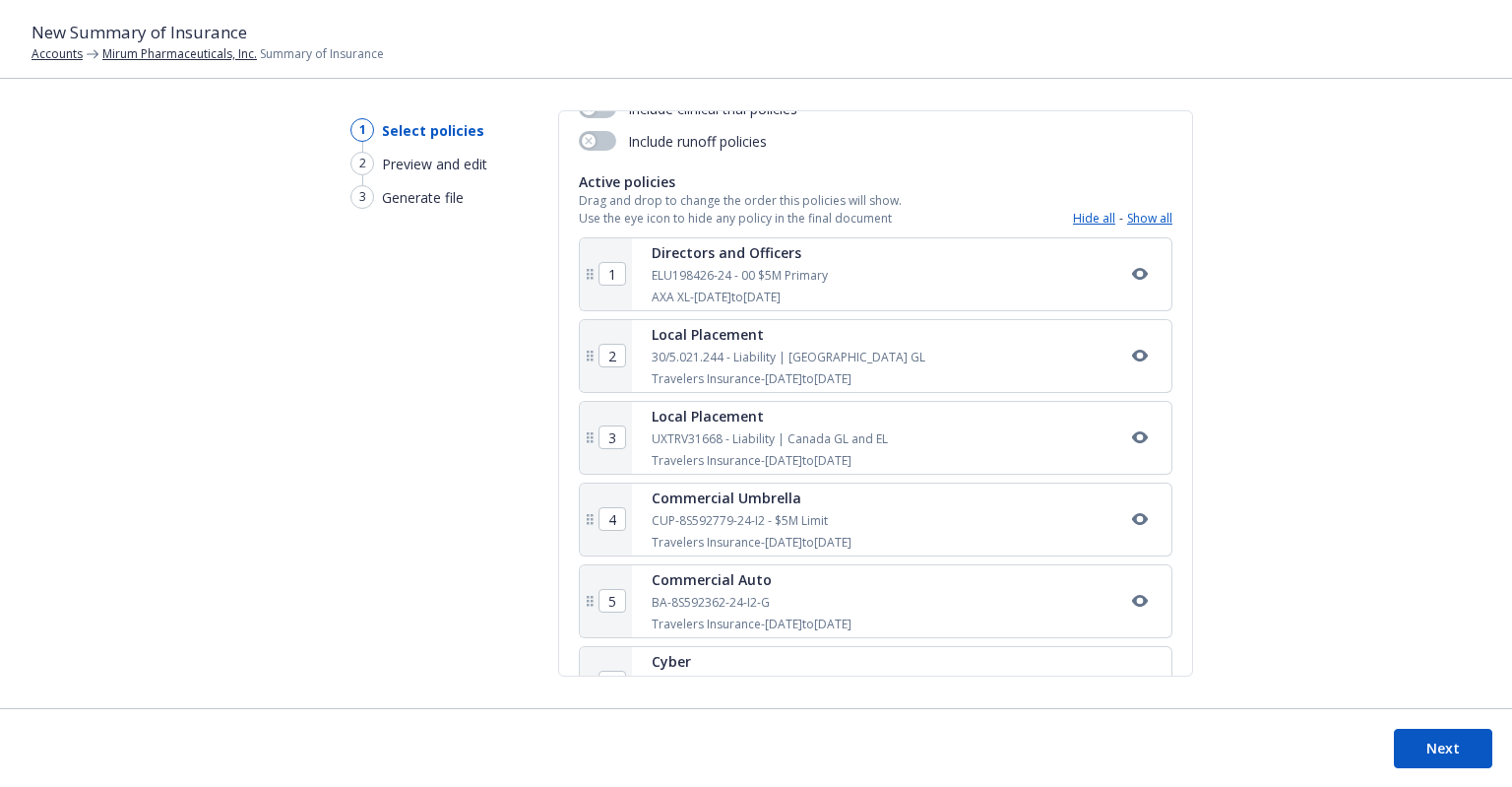 click on "Directors and Officers ELU198426-24 - 00 $5M Primary  AXA XL  -  07/17/2024  to  07/17/2025" at bounding box center [902, 274] 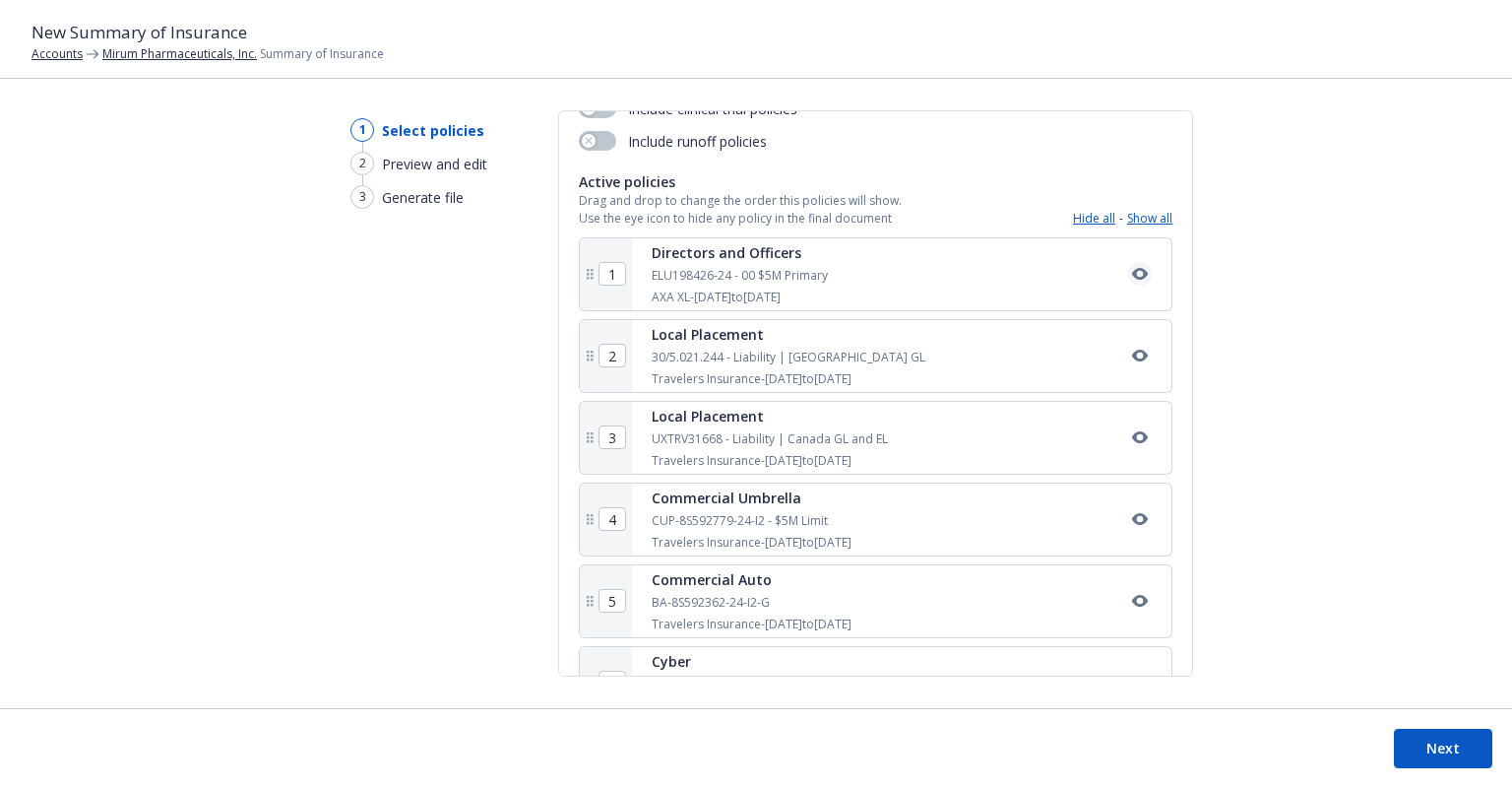 click 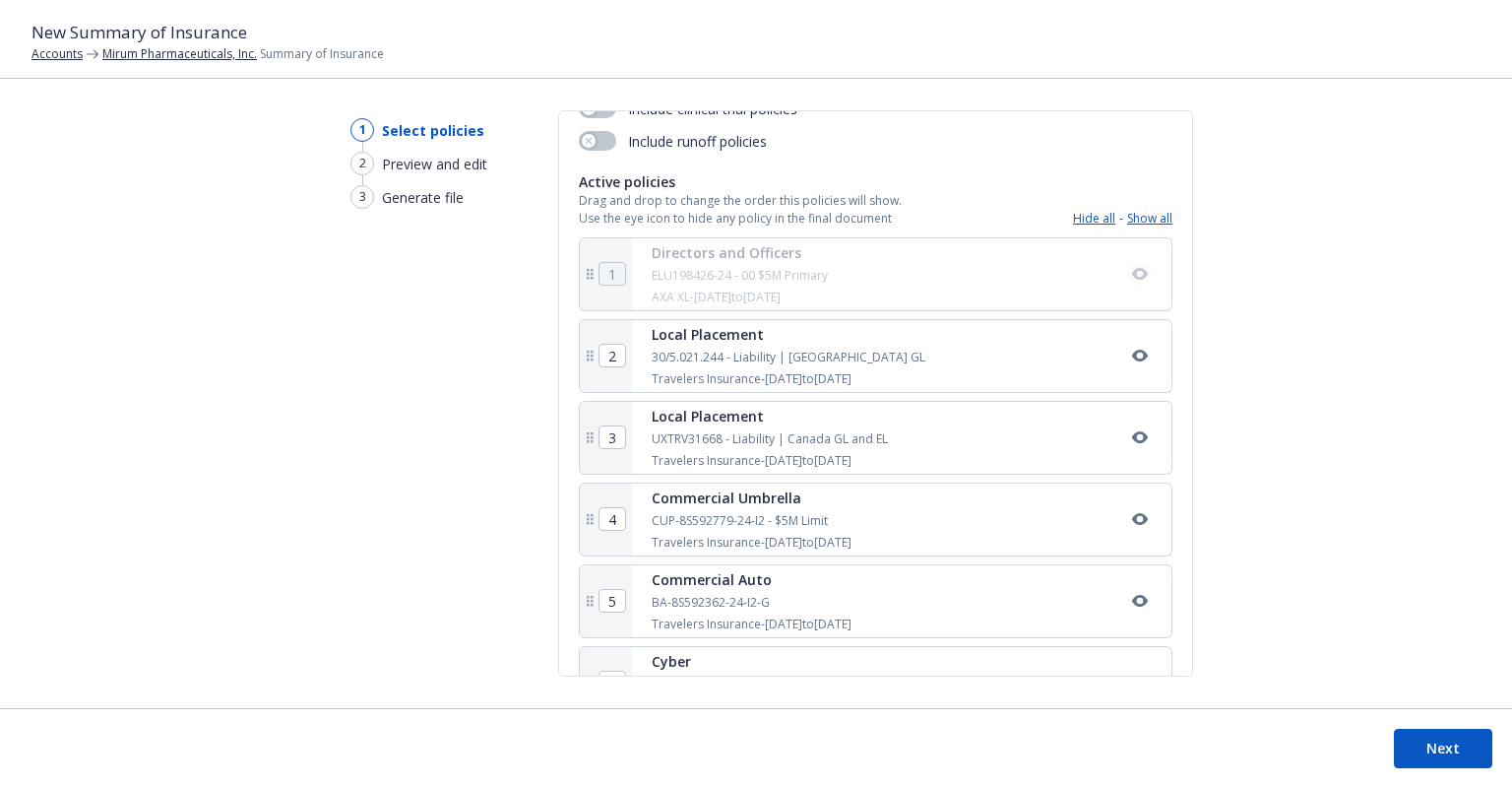 click 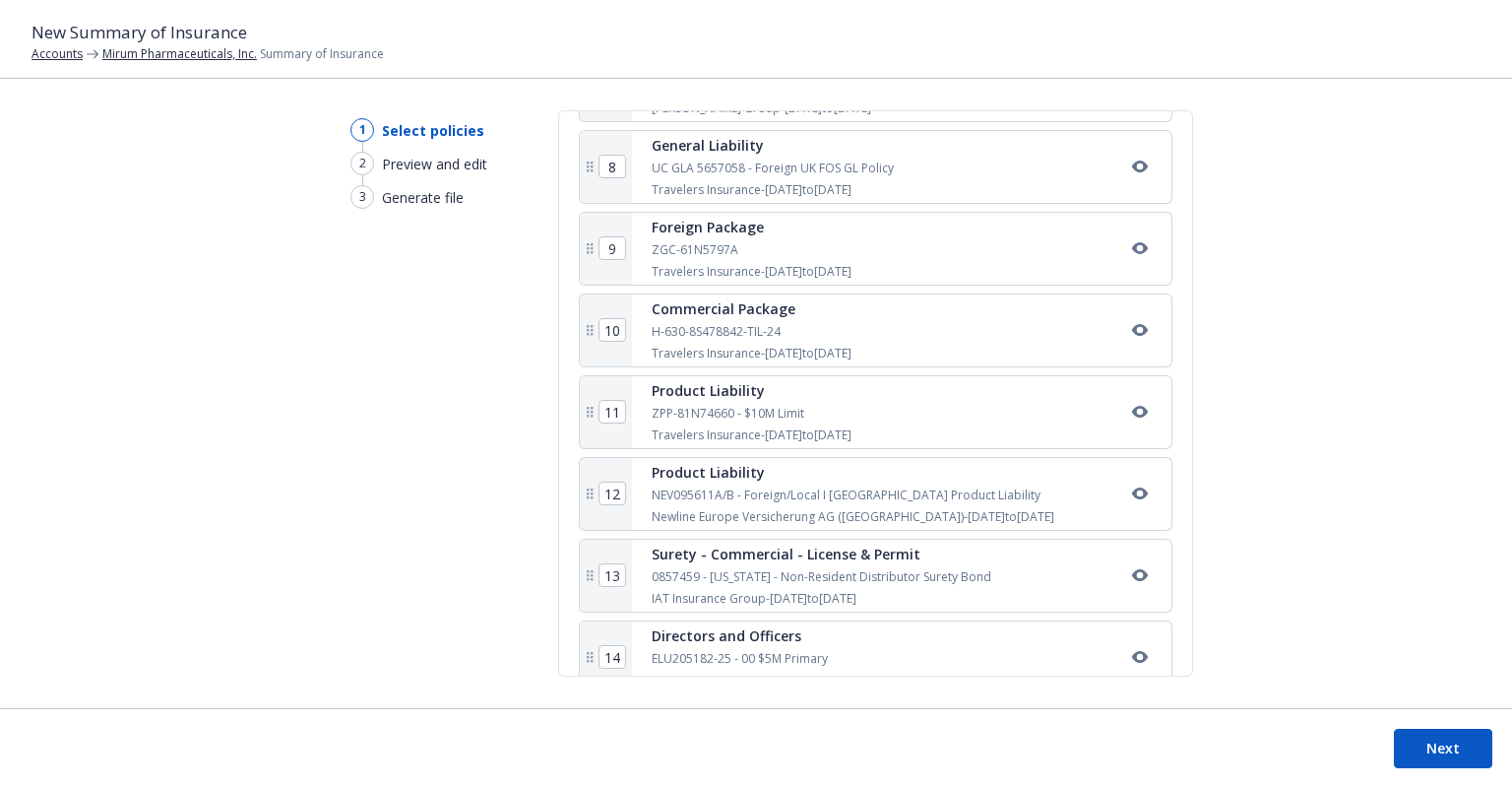 scroll, scrollTop: 1007, scrollLeft: 0, axis: vertical 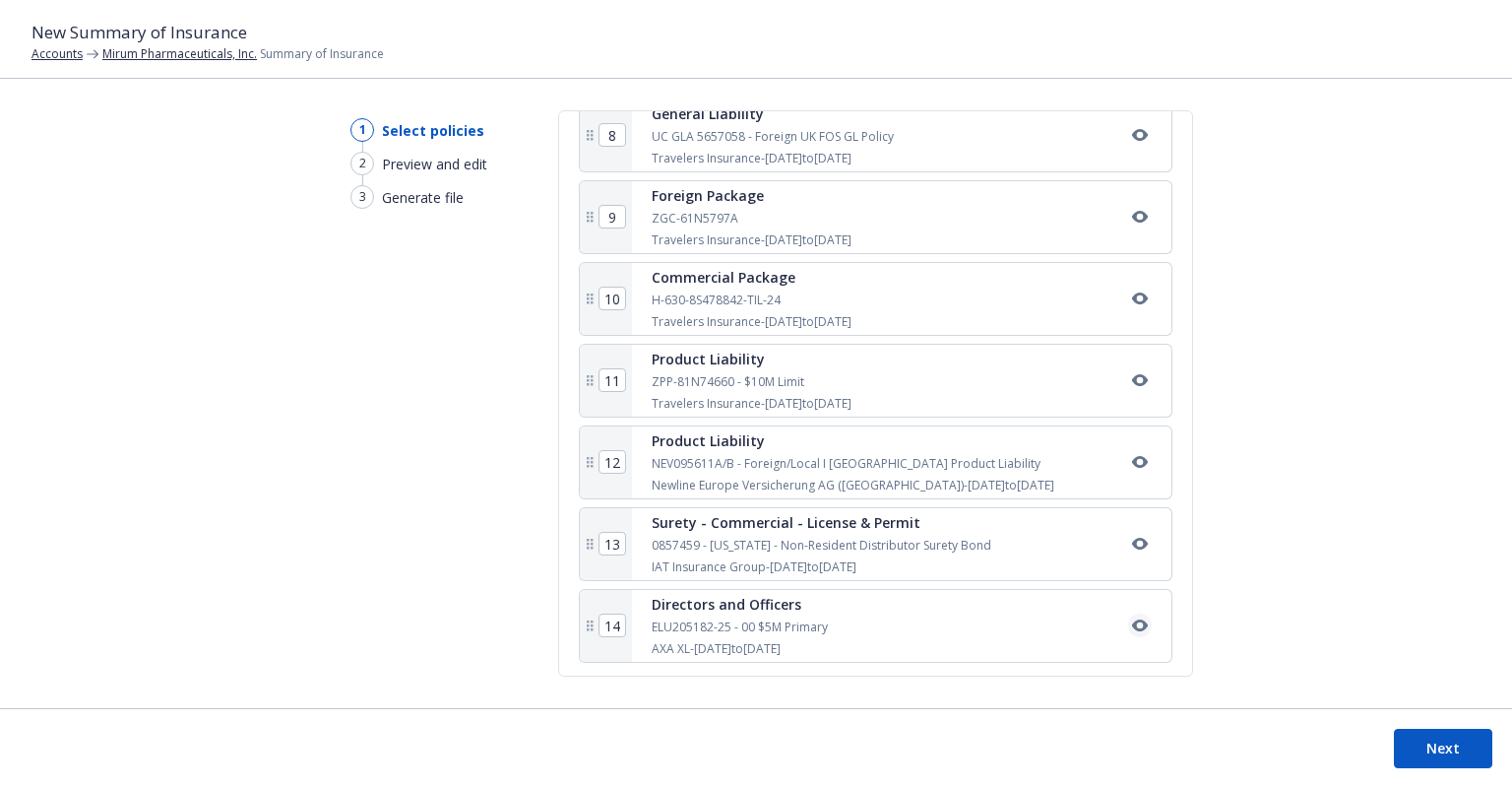 click 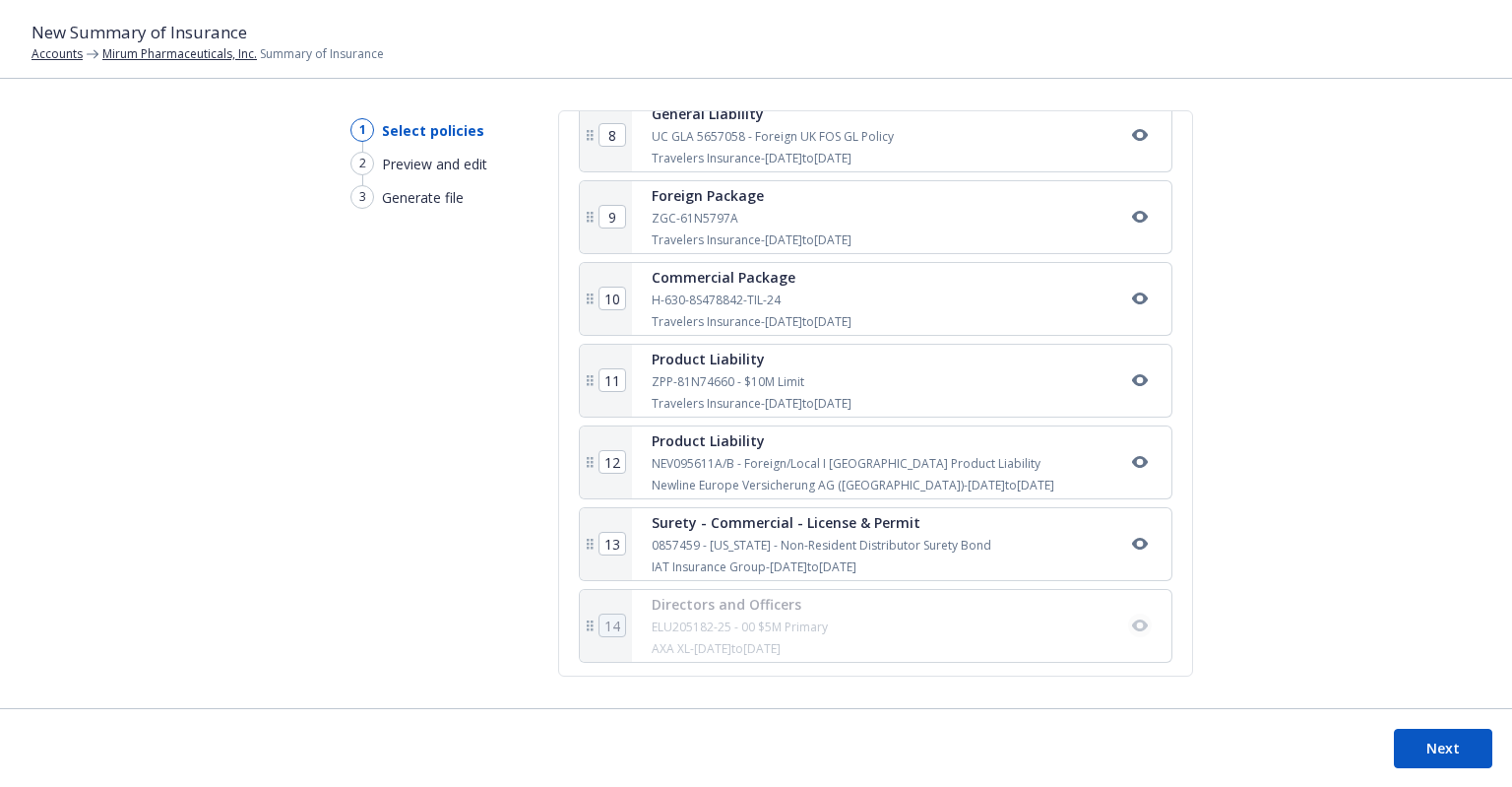 click 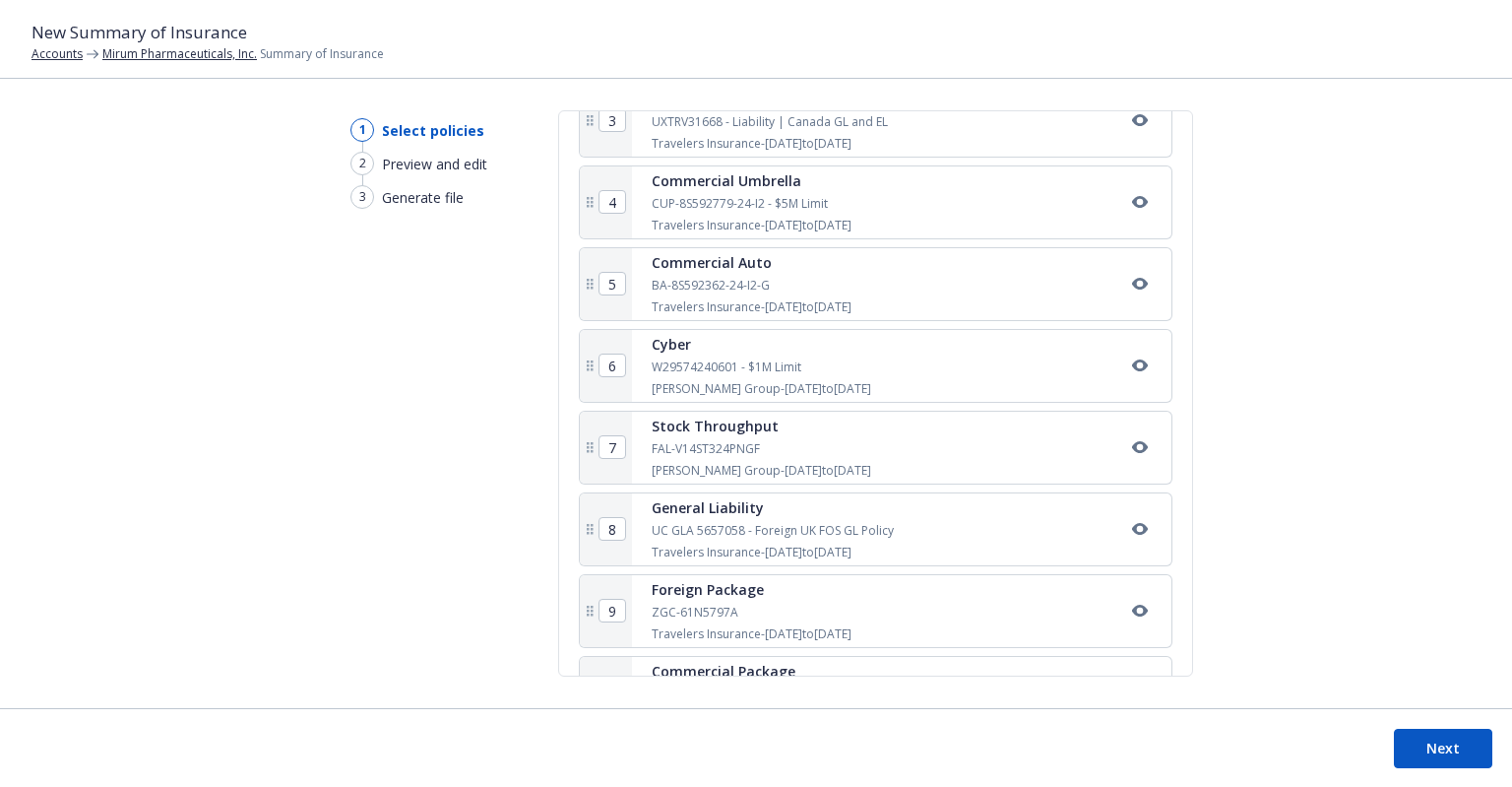 scroll, scrollTop: 120, scrollLeft: 0, axis: vertical 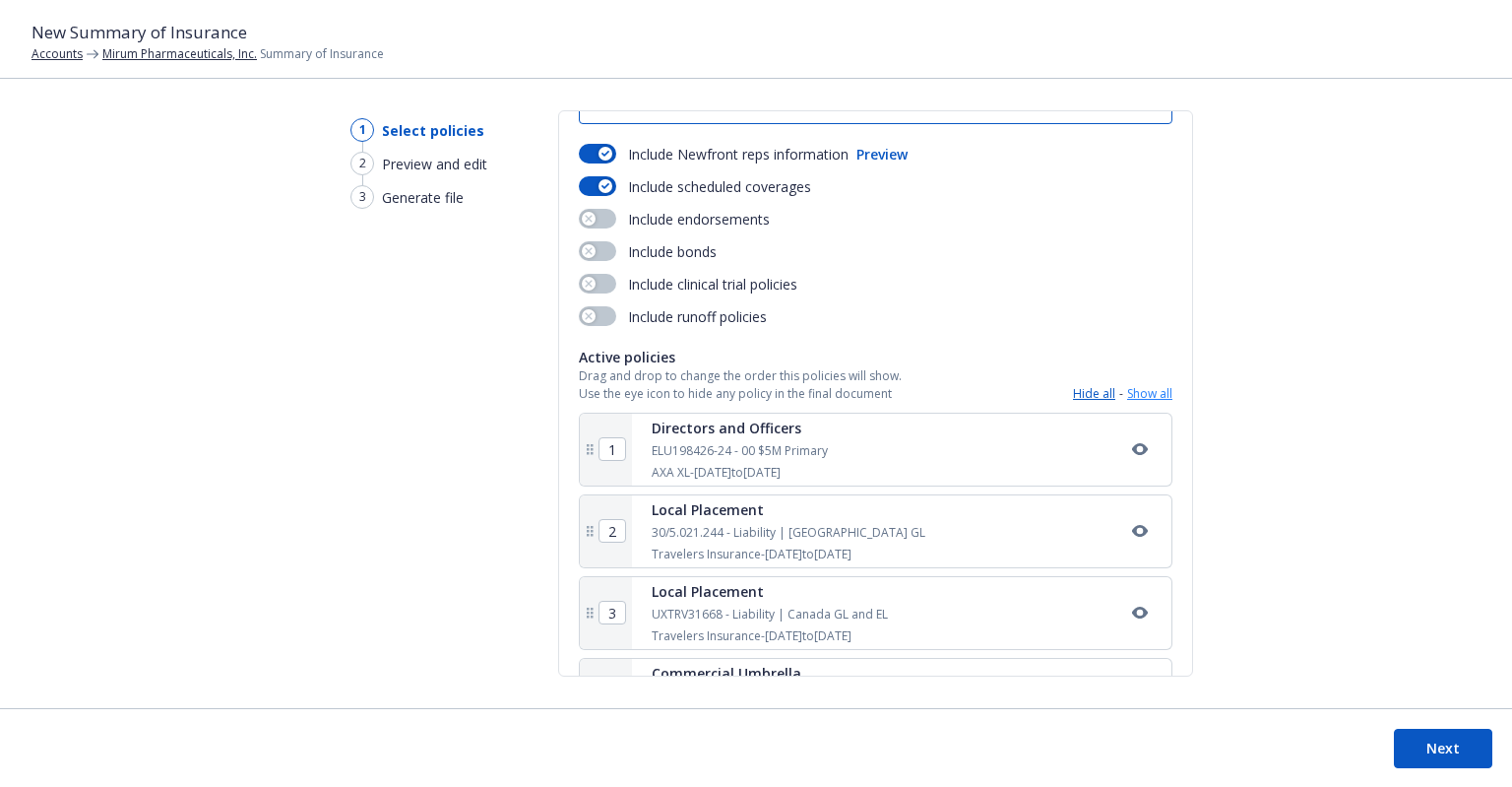 type on "2025 Mirum COI Test" 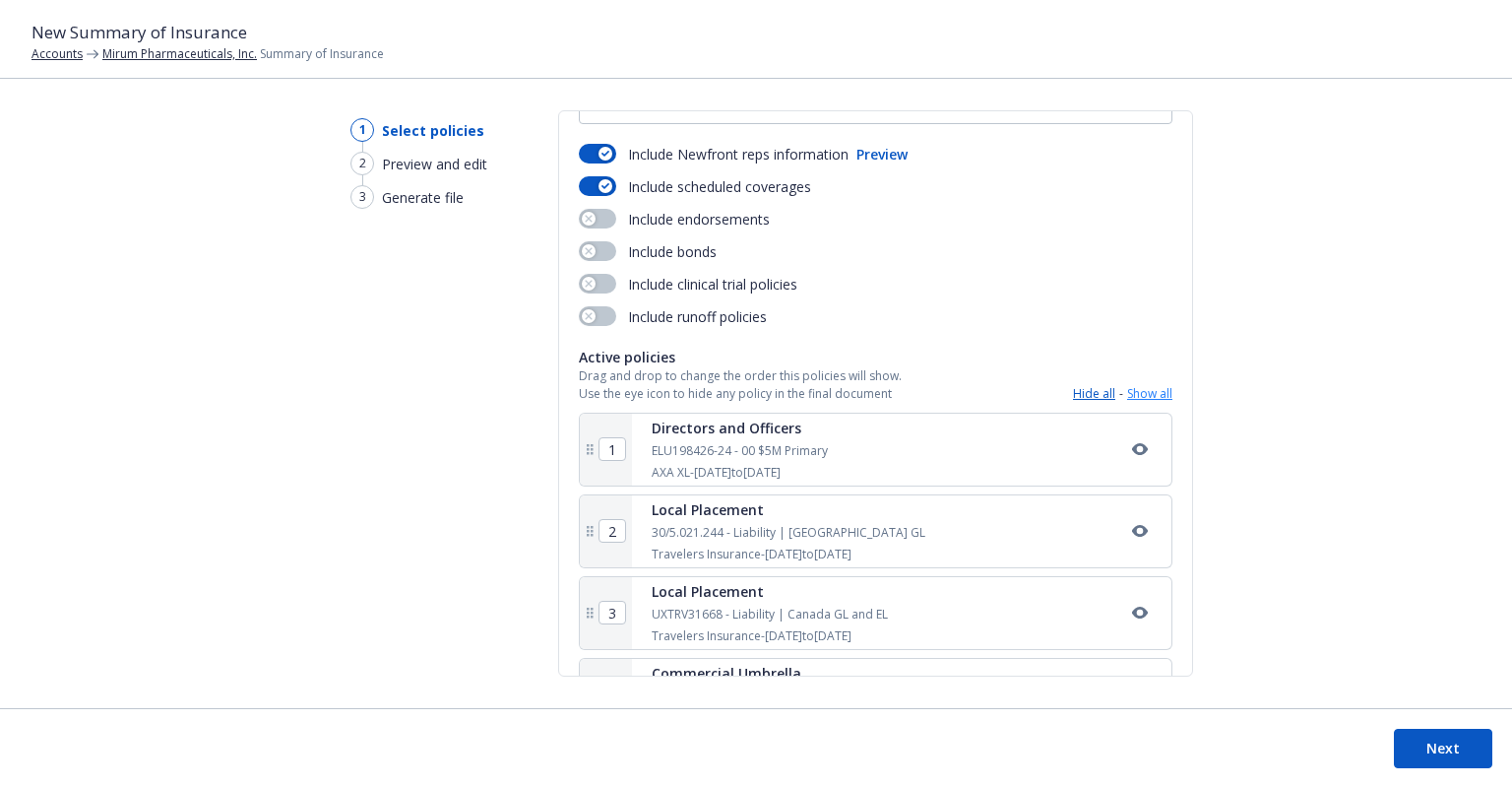 click on "Show all" at bounding box center [1150, 394] 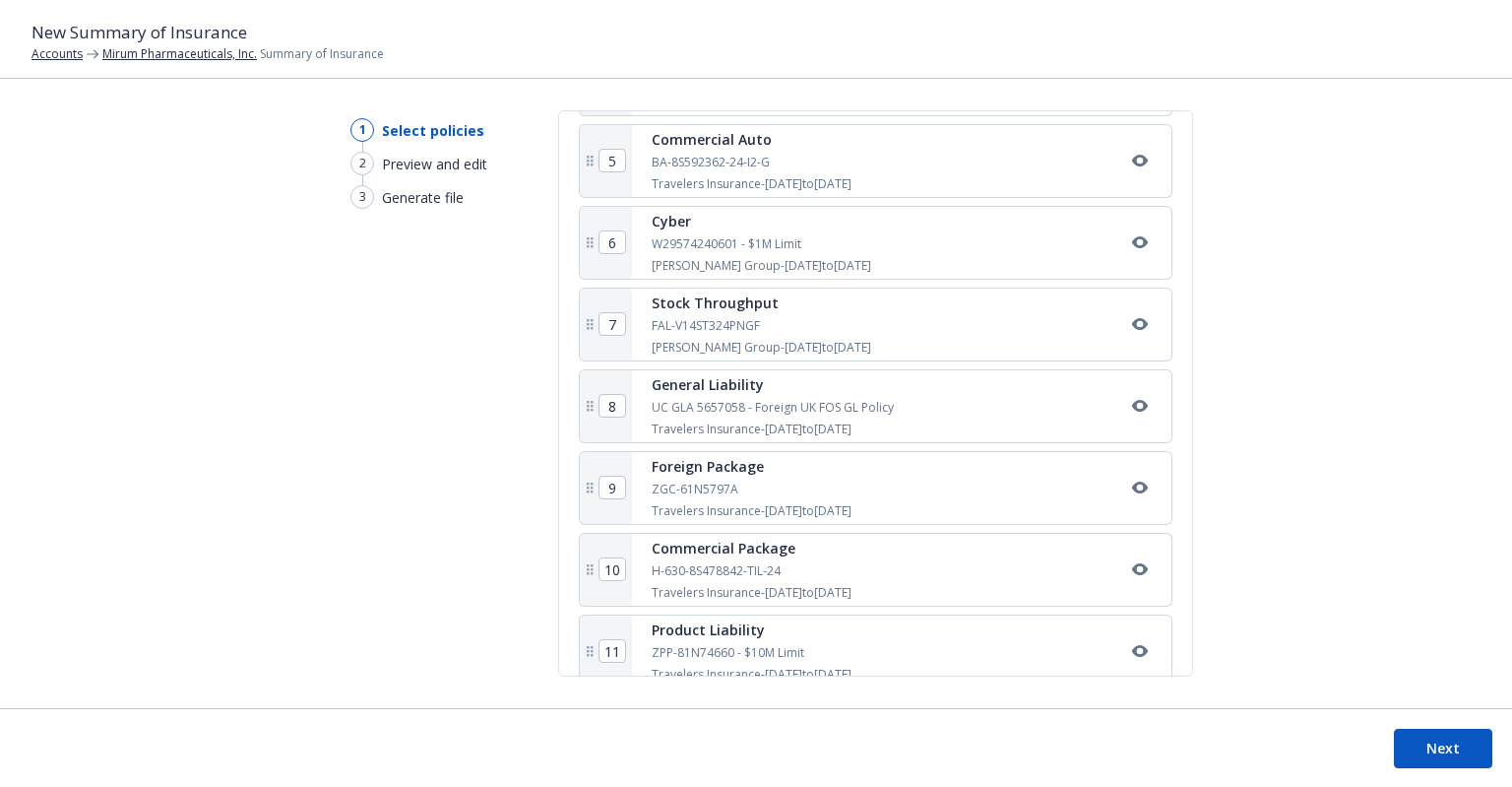scroll, scrollTop: 1007, scrollLeft: 0, axis: vertical 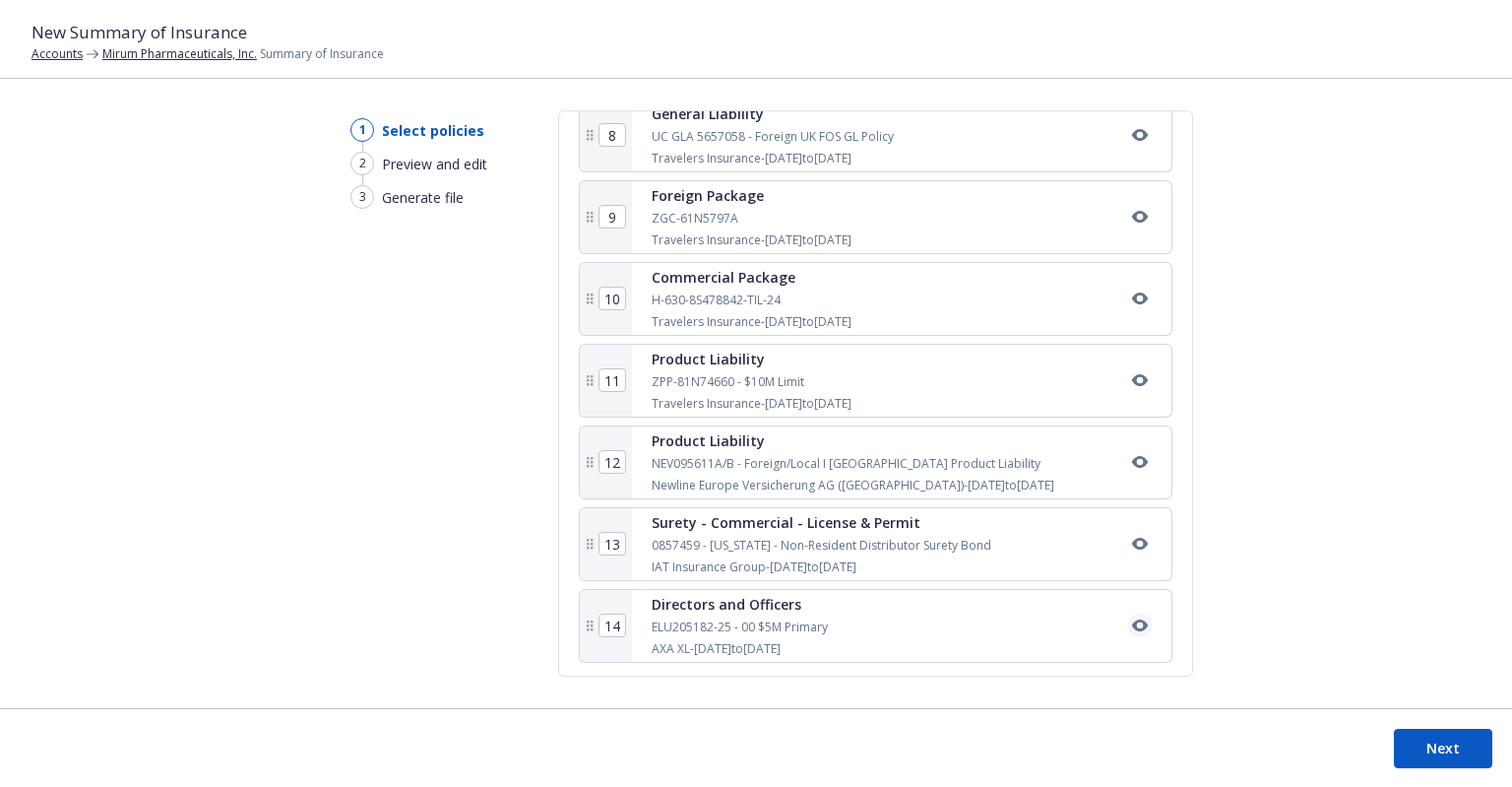 click 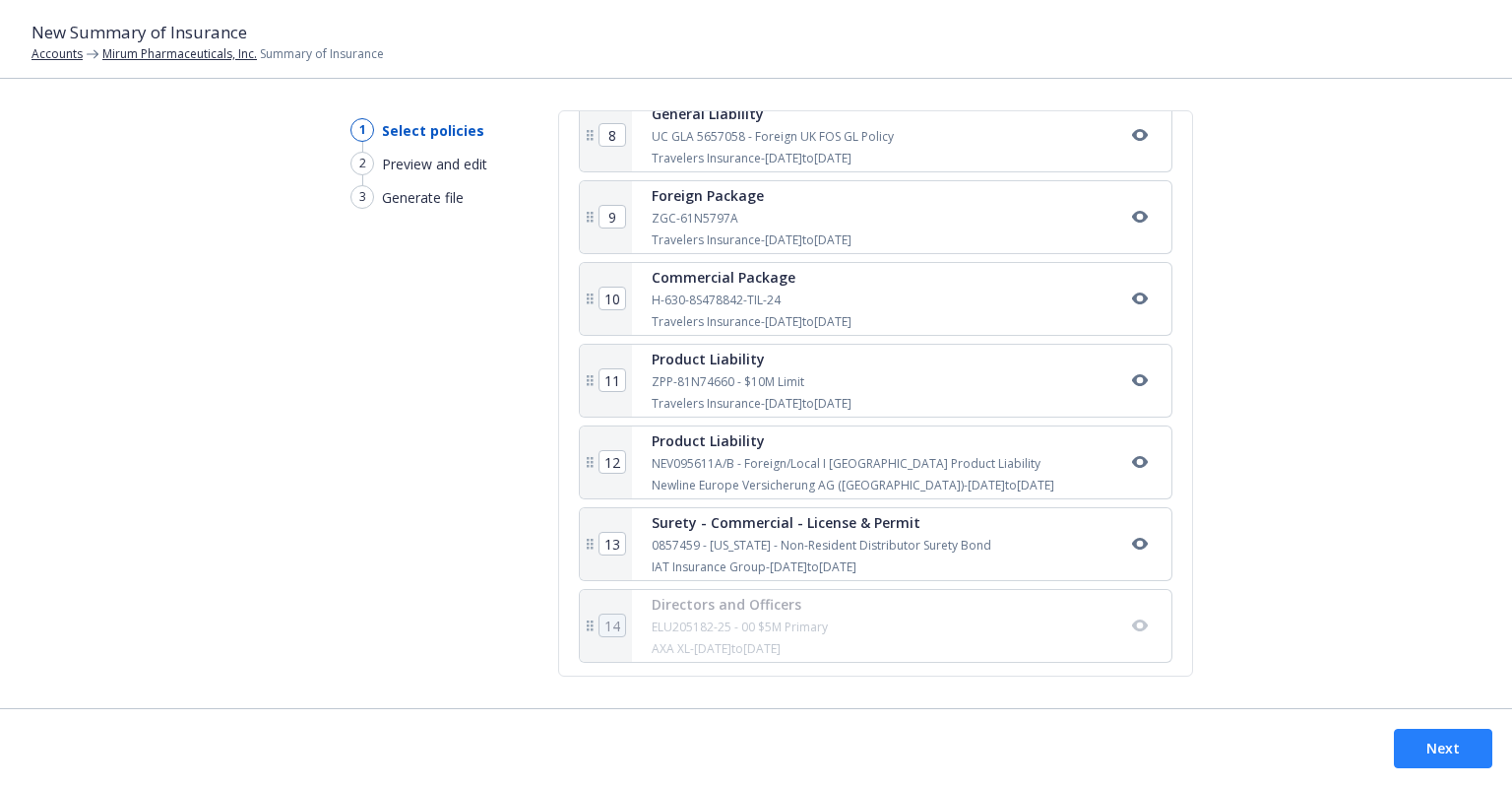 click on "Next" at bounding box center [1443, 749] 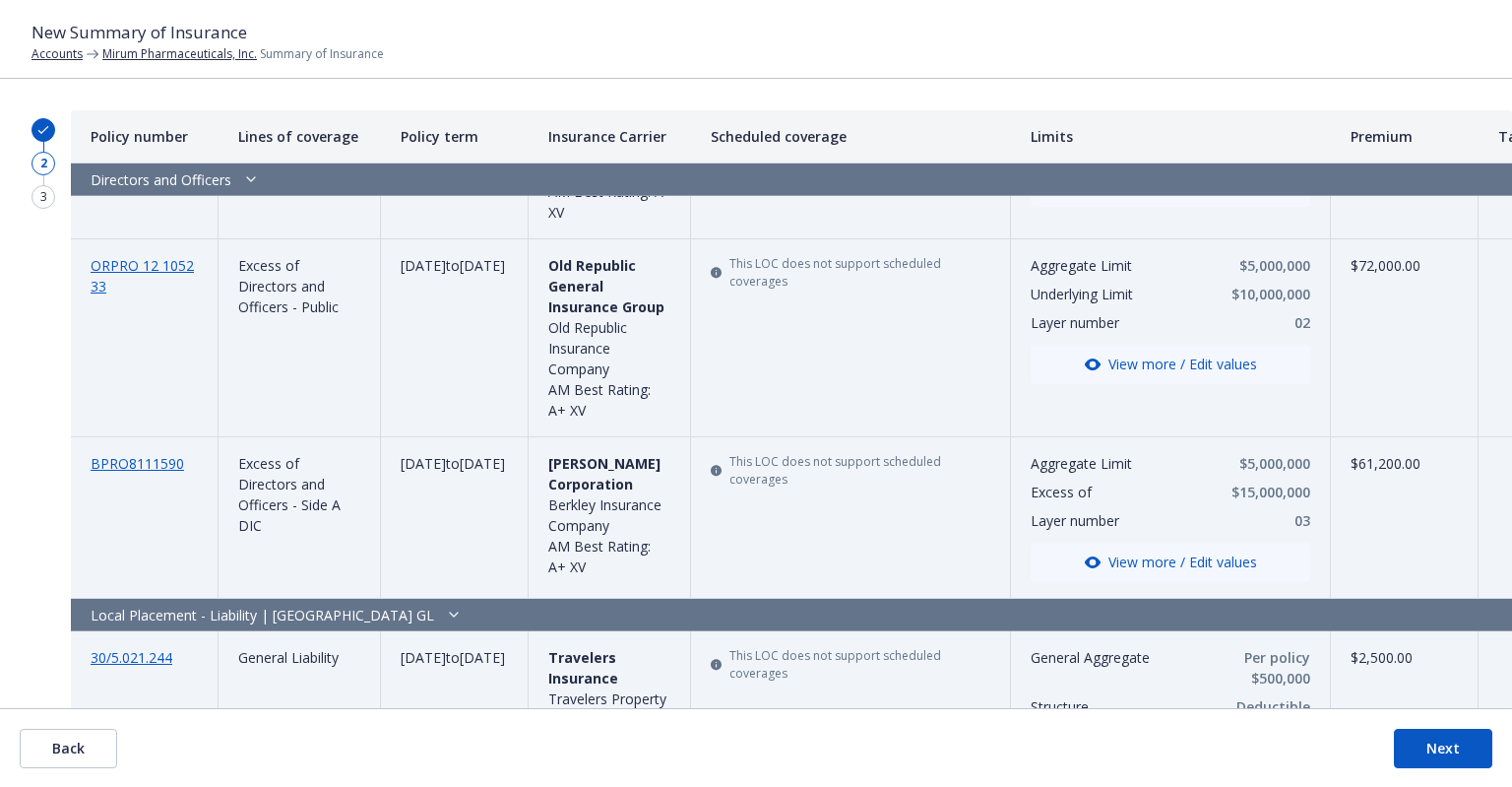 scroll, scrollTop: 0, scrollLeft: 0, axis: both 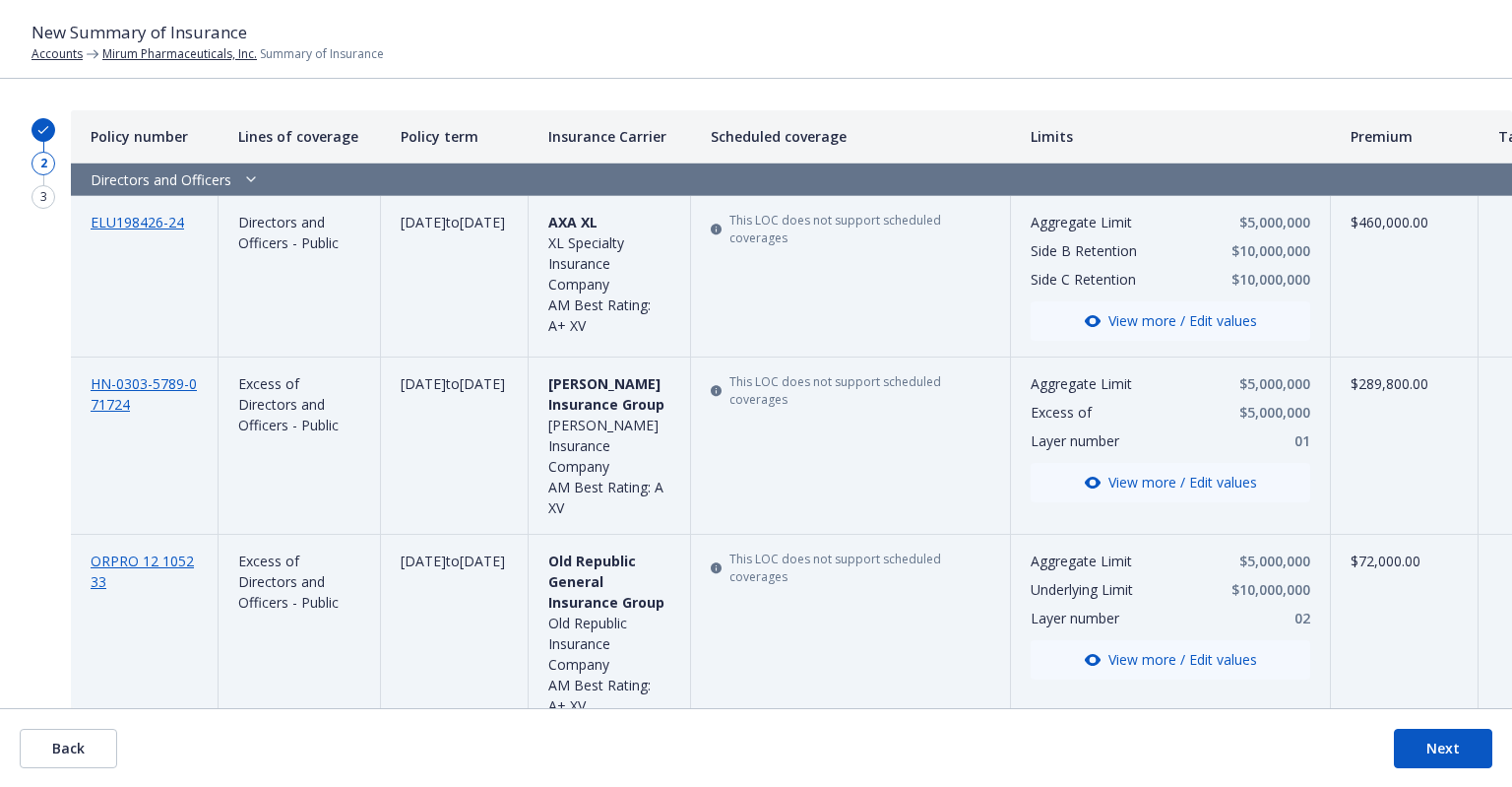 click on "Lines of coverage" at bounding box center (299, 137) 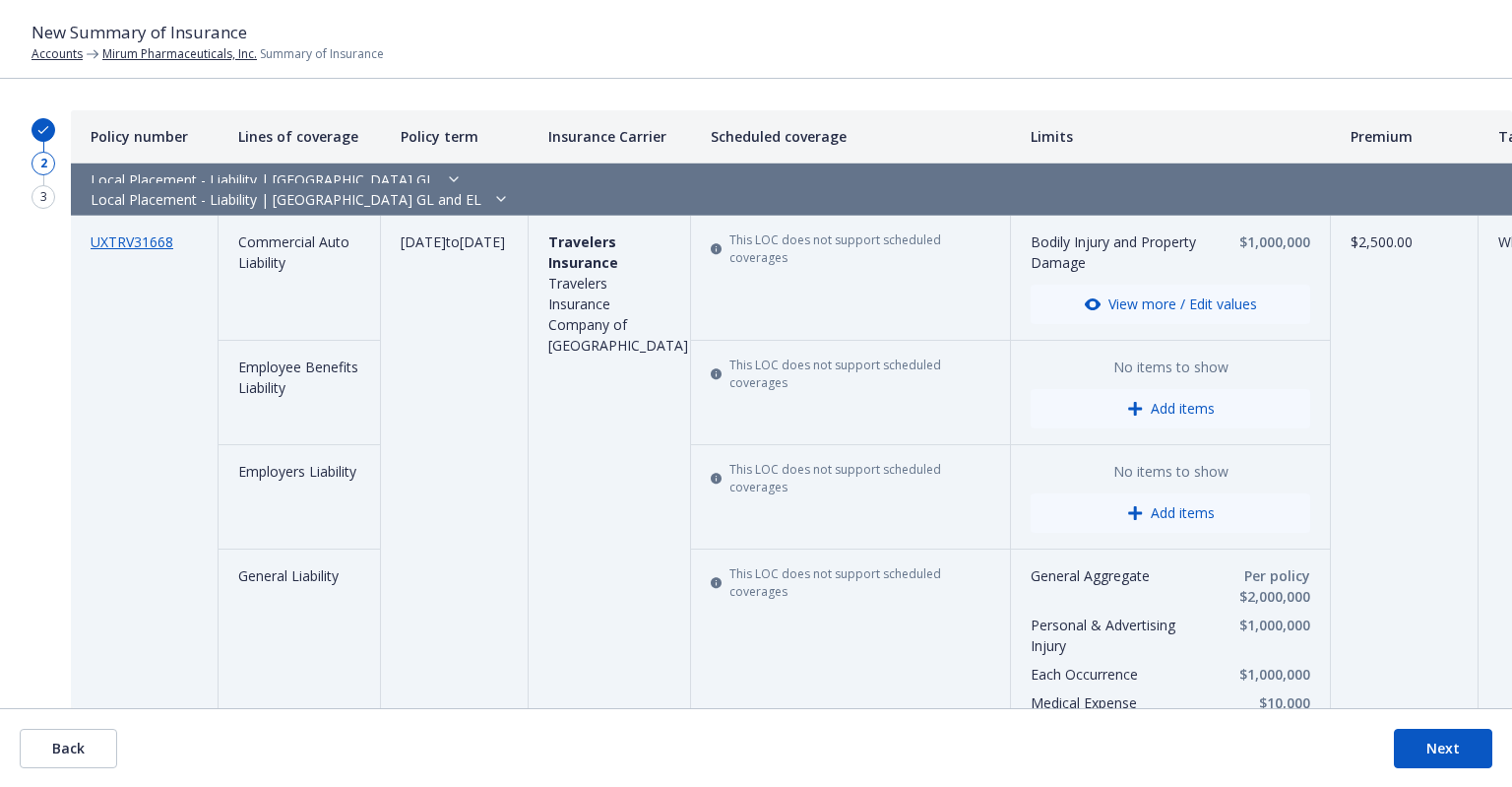 scroll, scrollTop: 1083, scrollLeft: 0, axis: vertical 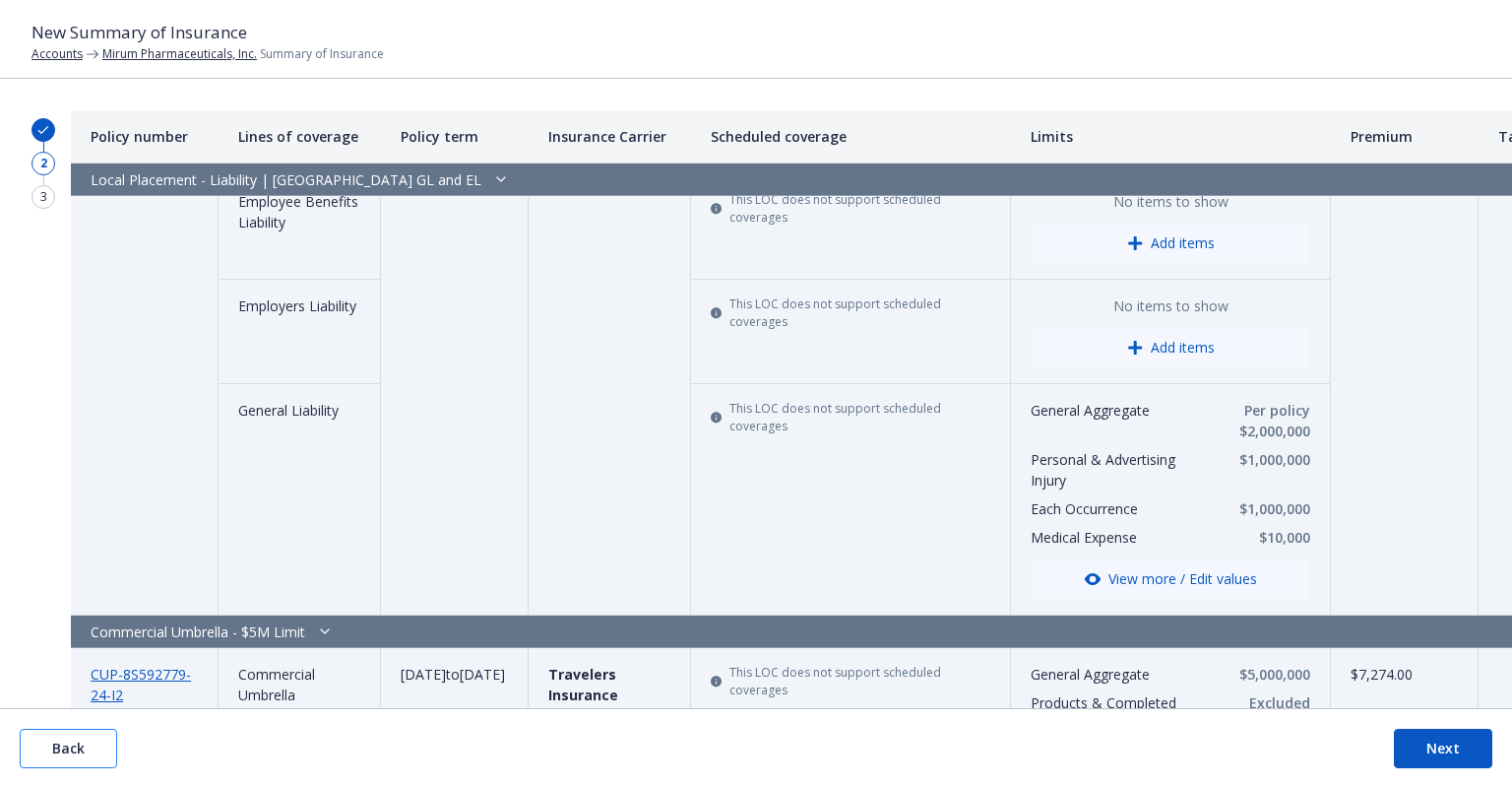 click on "Back" at bounding box center [68, 749] 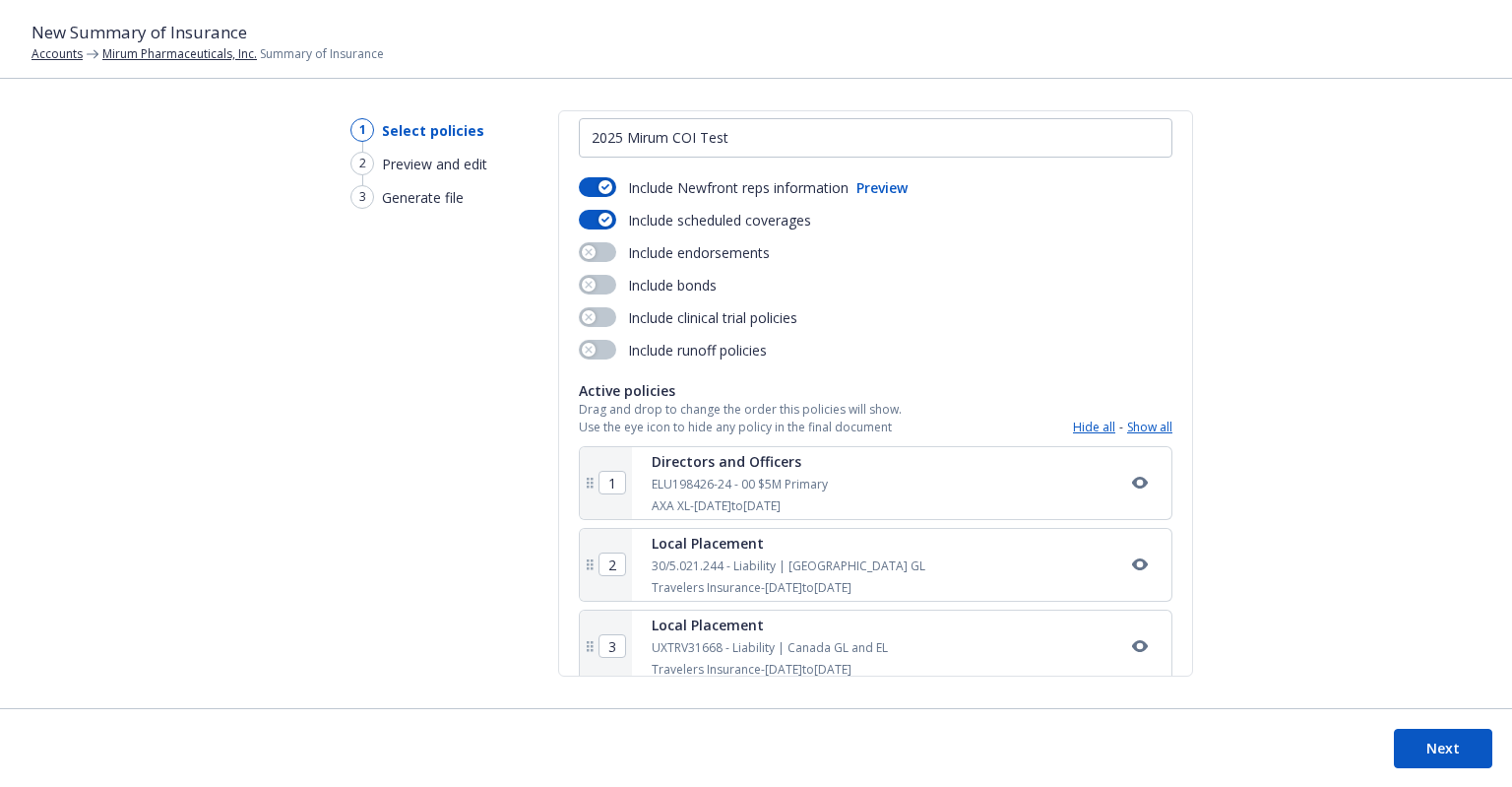 scroll, scrollTop: 22, scrollLeft: 0, axis: vertical 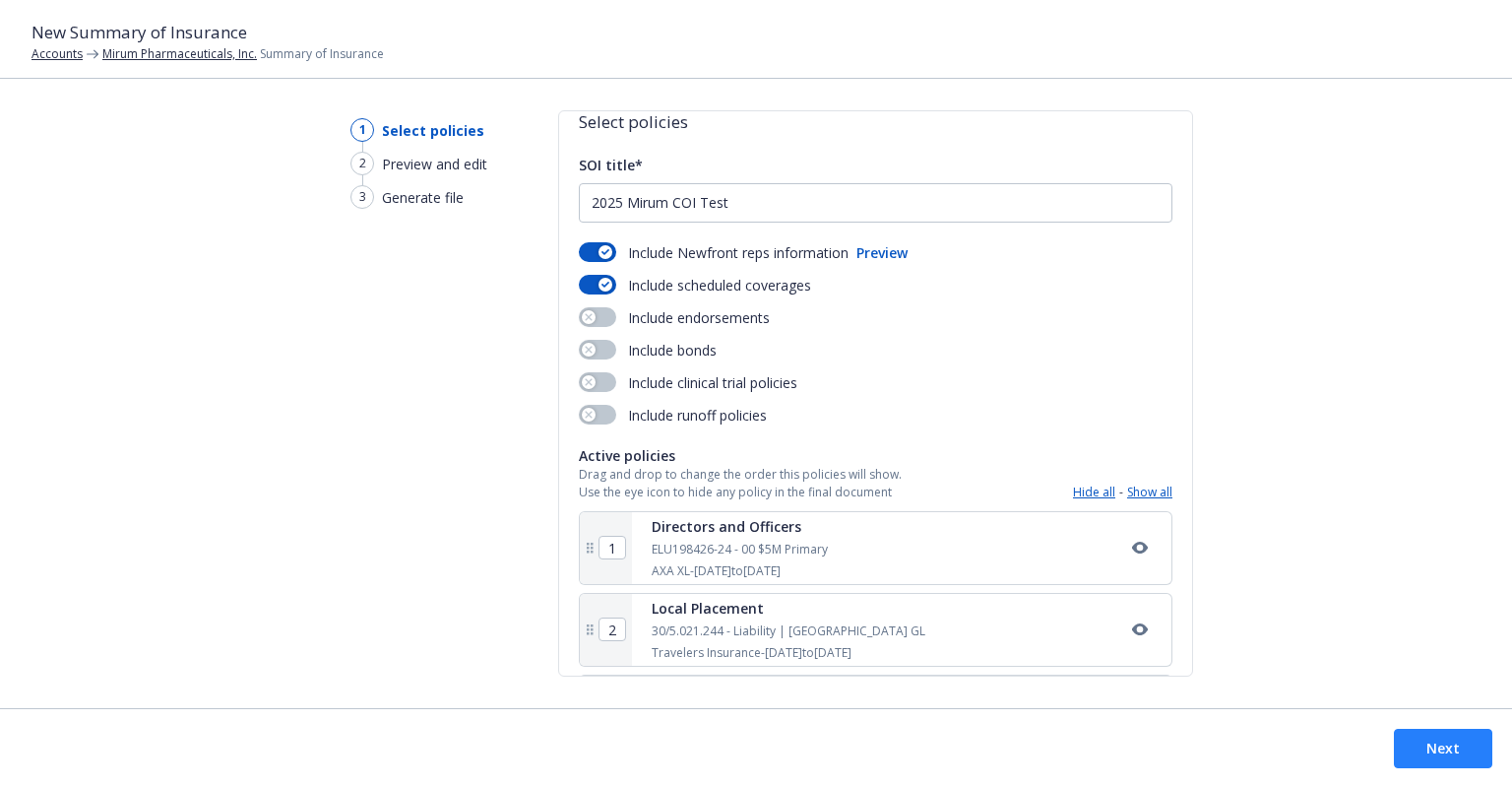 click on "Next" at bounding box center (1443, 749) 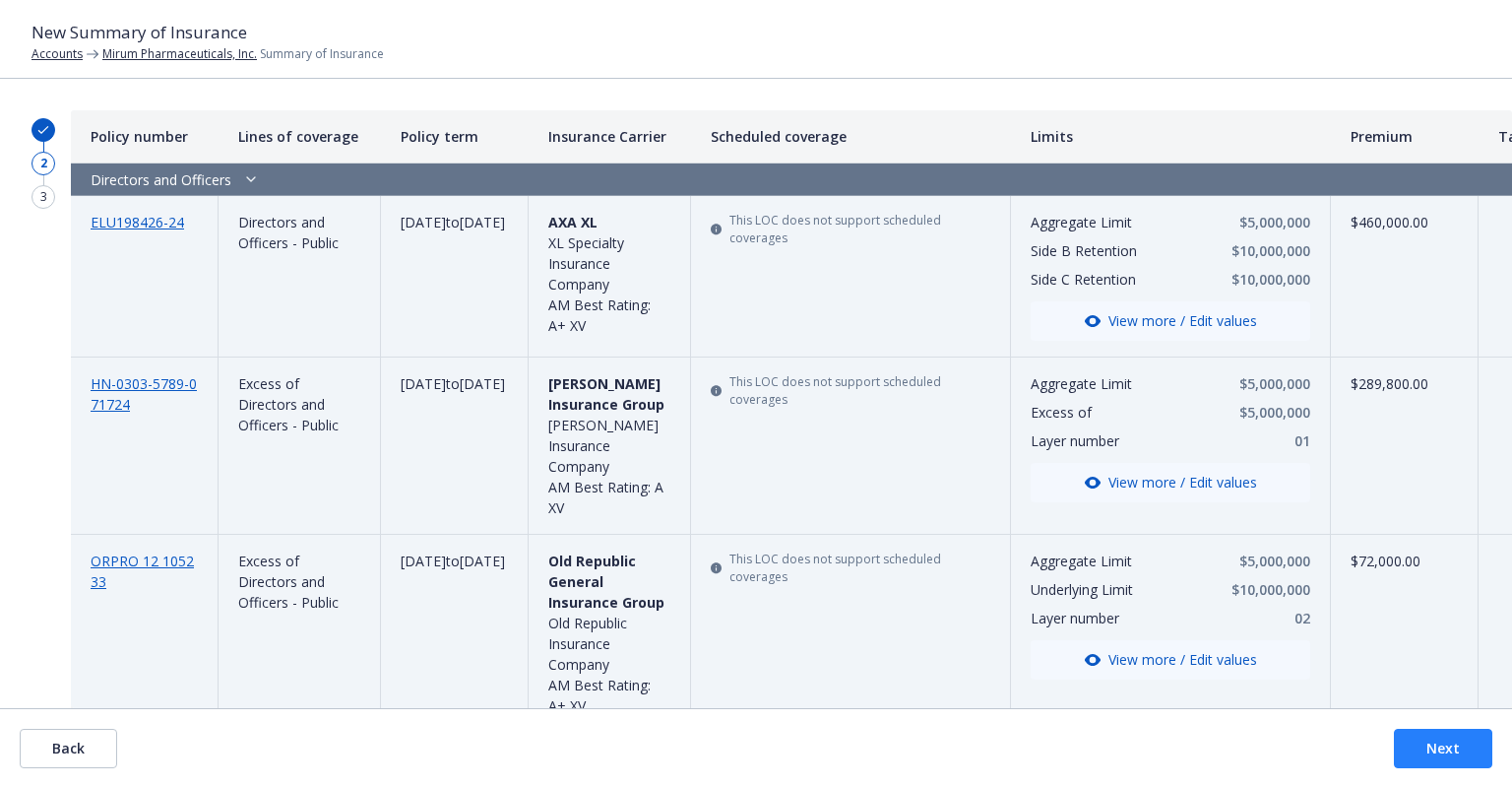 click on "Next" at bounding box center [1443, 749] 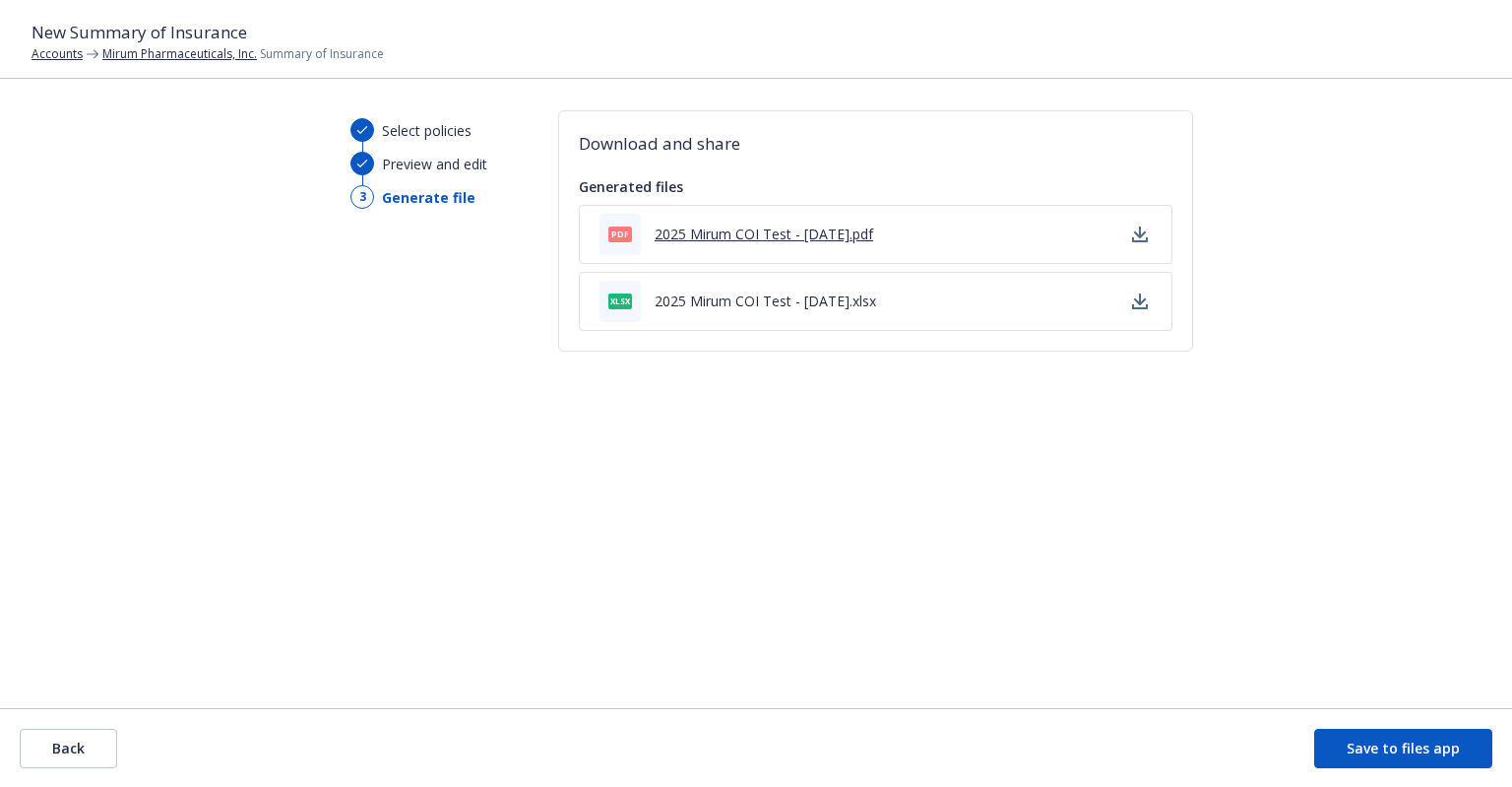 click on "2025 Mirum COI Test - 07/11/2025.pdf" at bounding box center [764, 233] 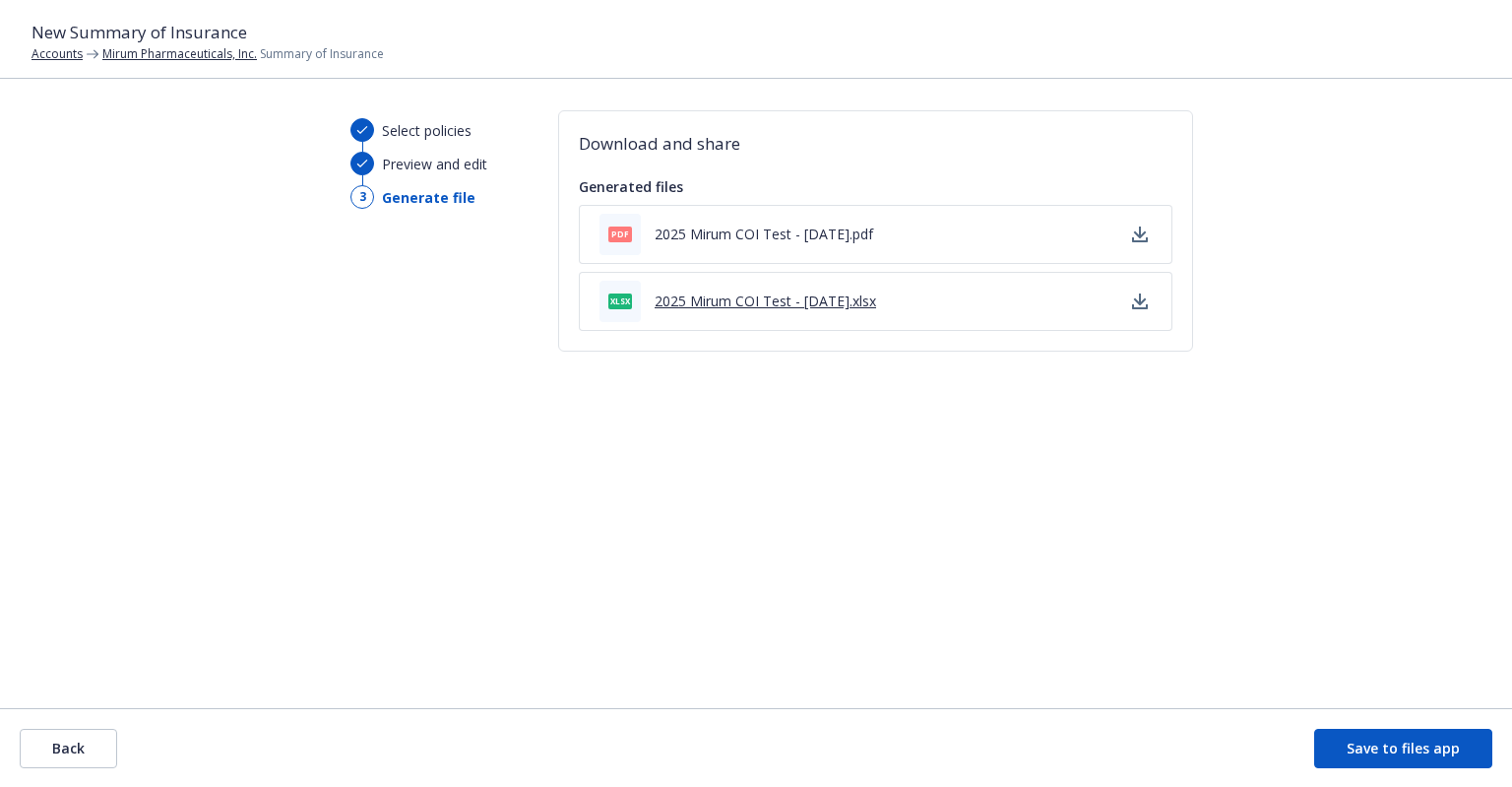 click on "2025 Mirum COI Test - 07/11/2025.xlsx" at bounding box center [765, 300] 